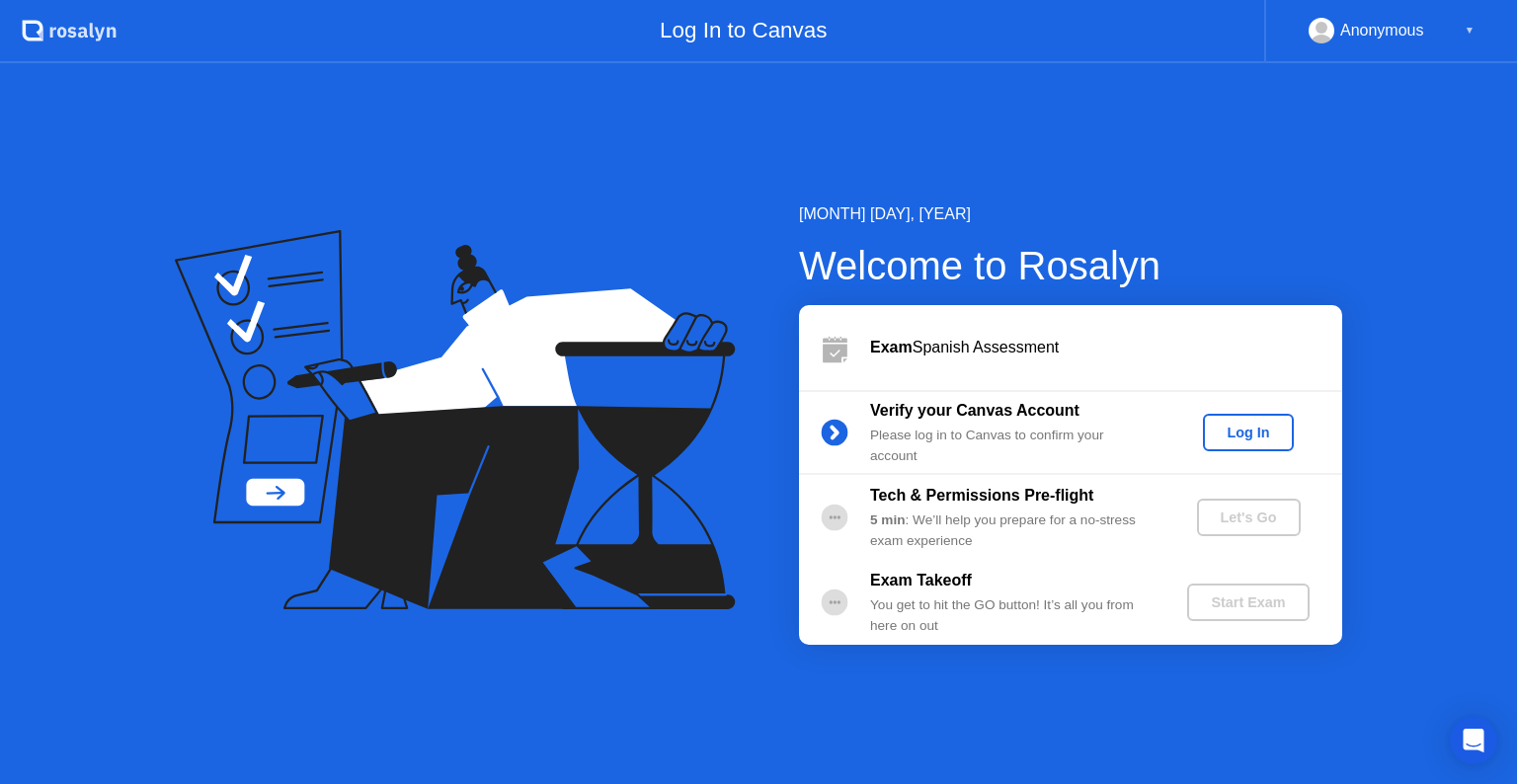 scroll, scrollTop: 0, scrollLeft: 0, axis: both 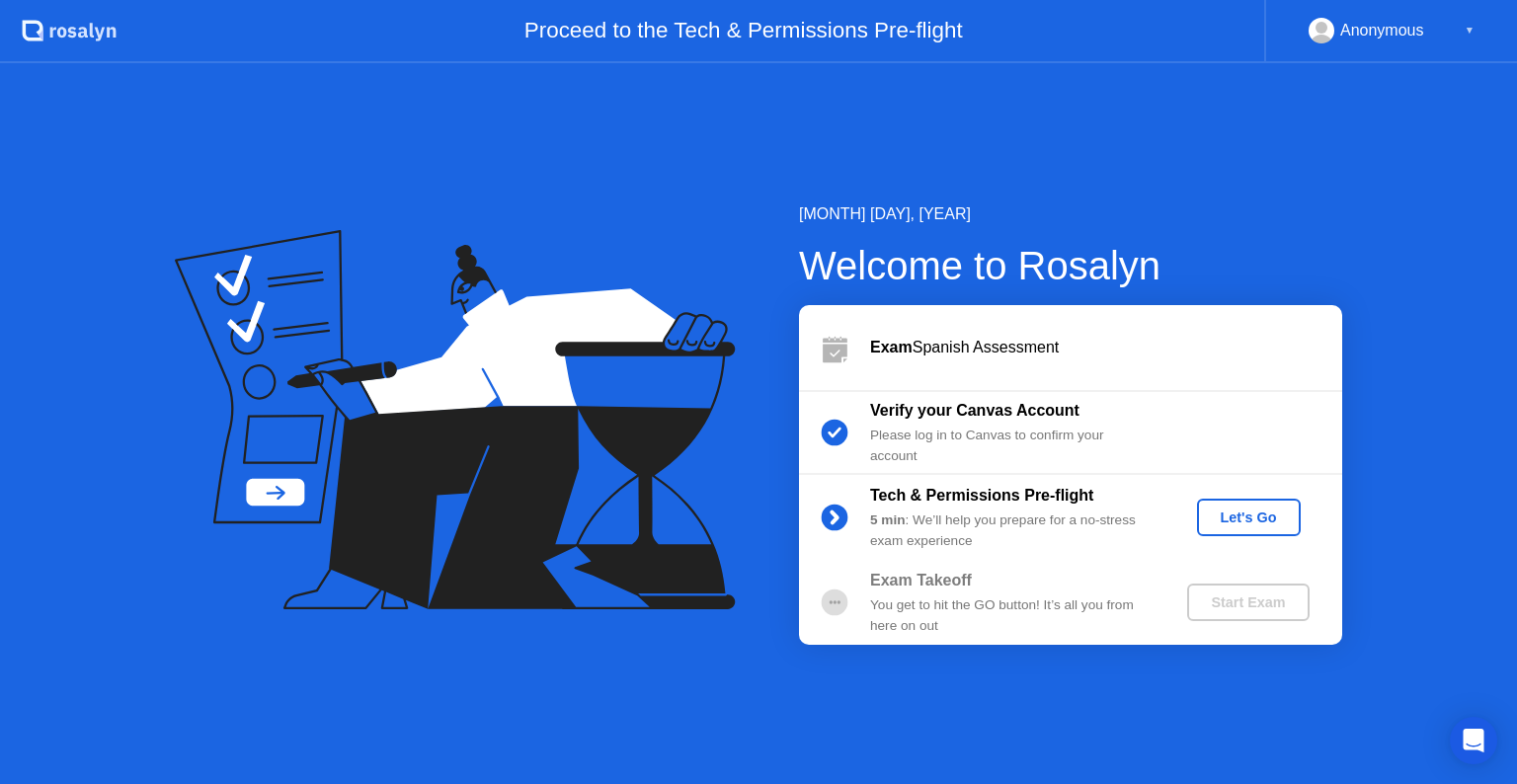 click on "Let's Go" 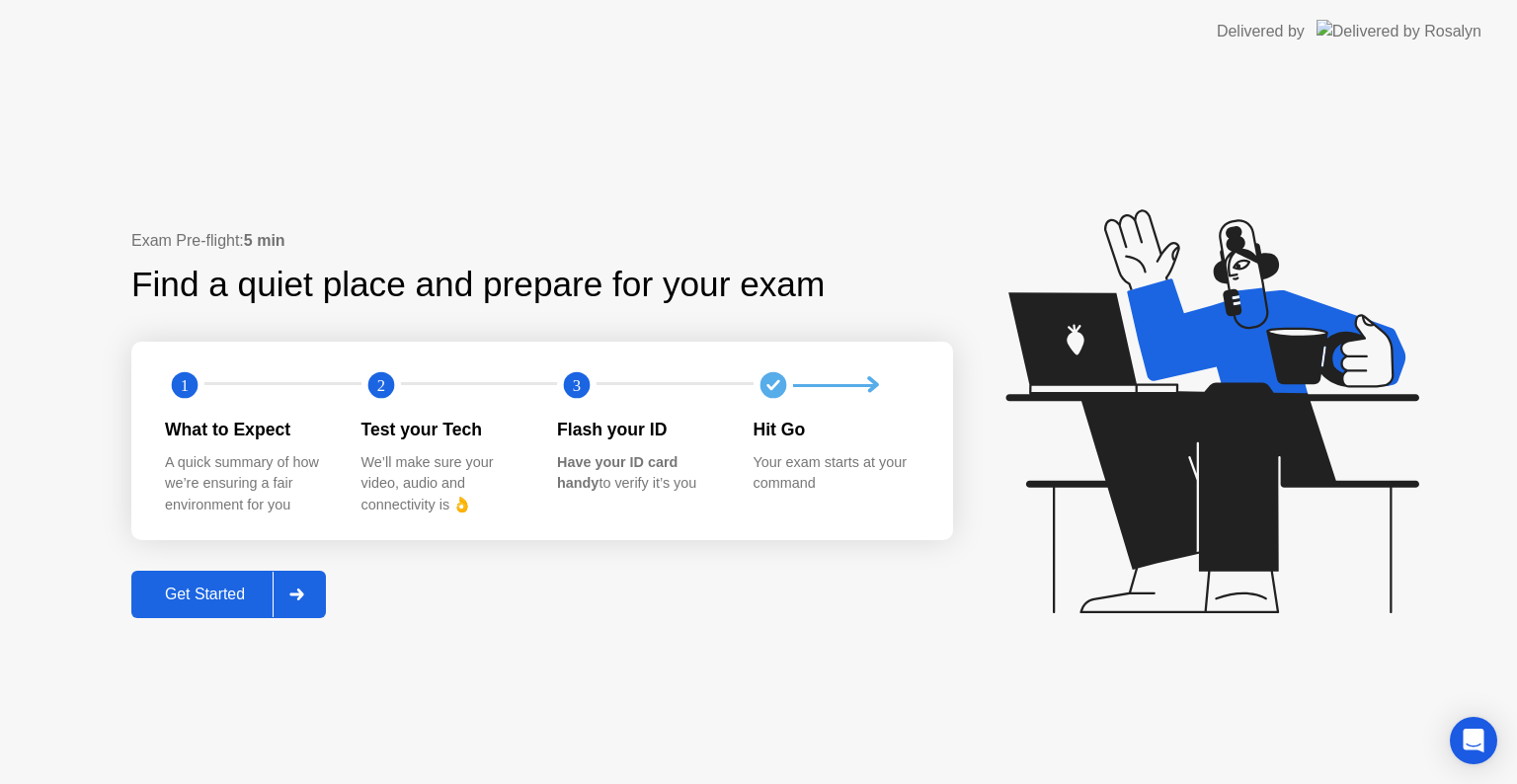 click 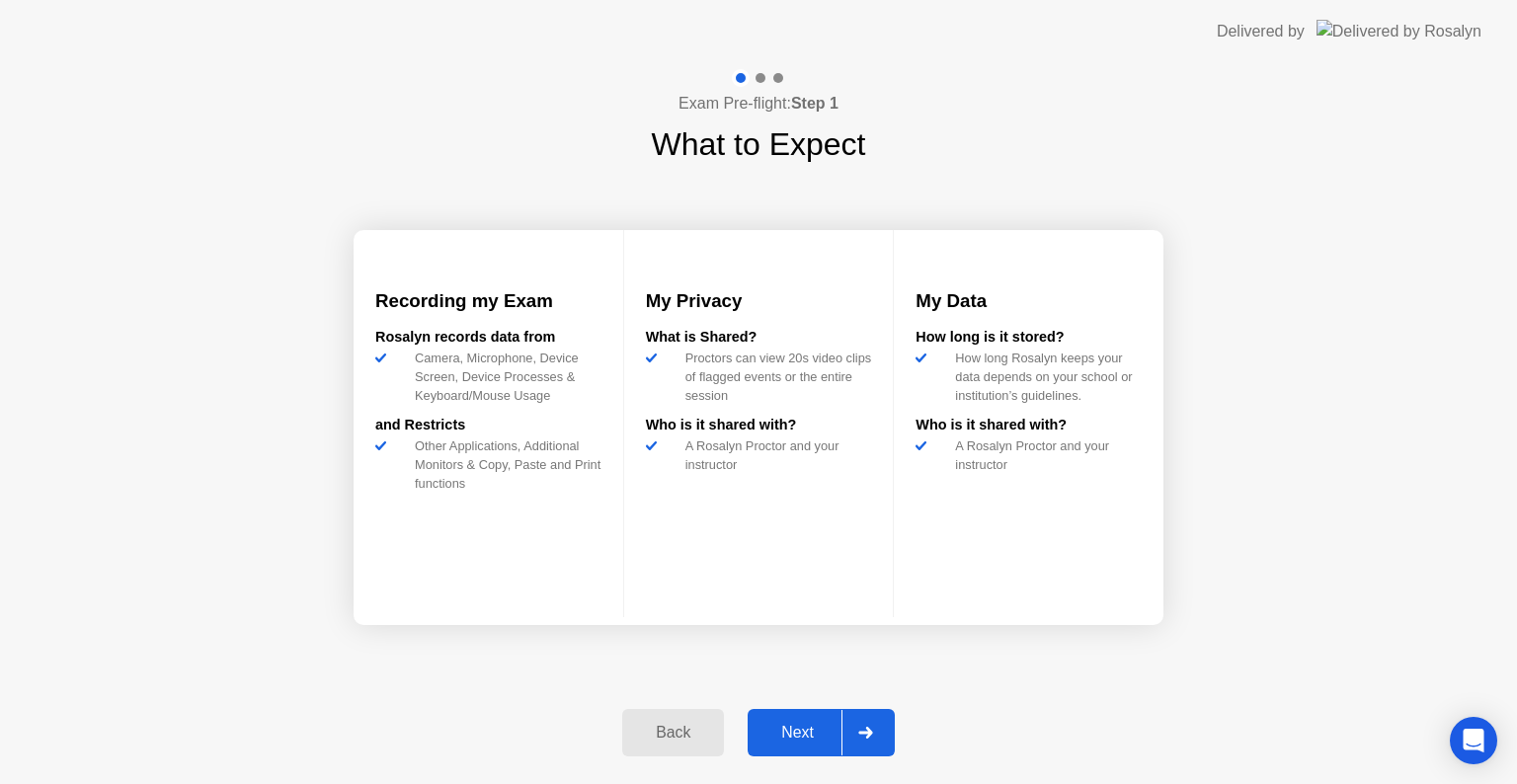 click on "Next" 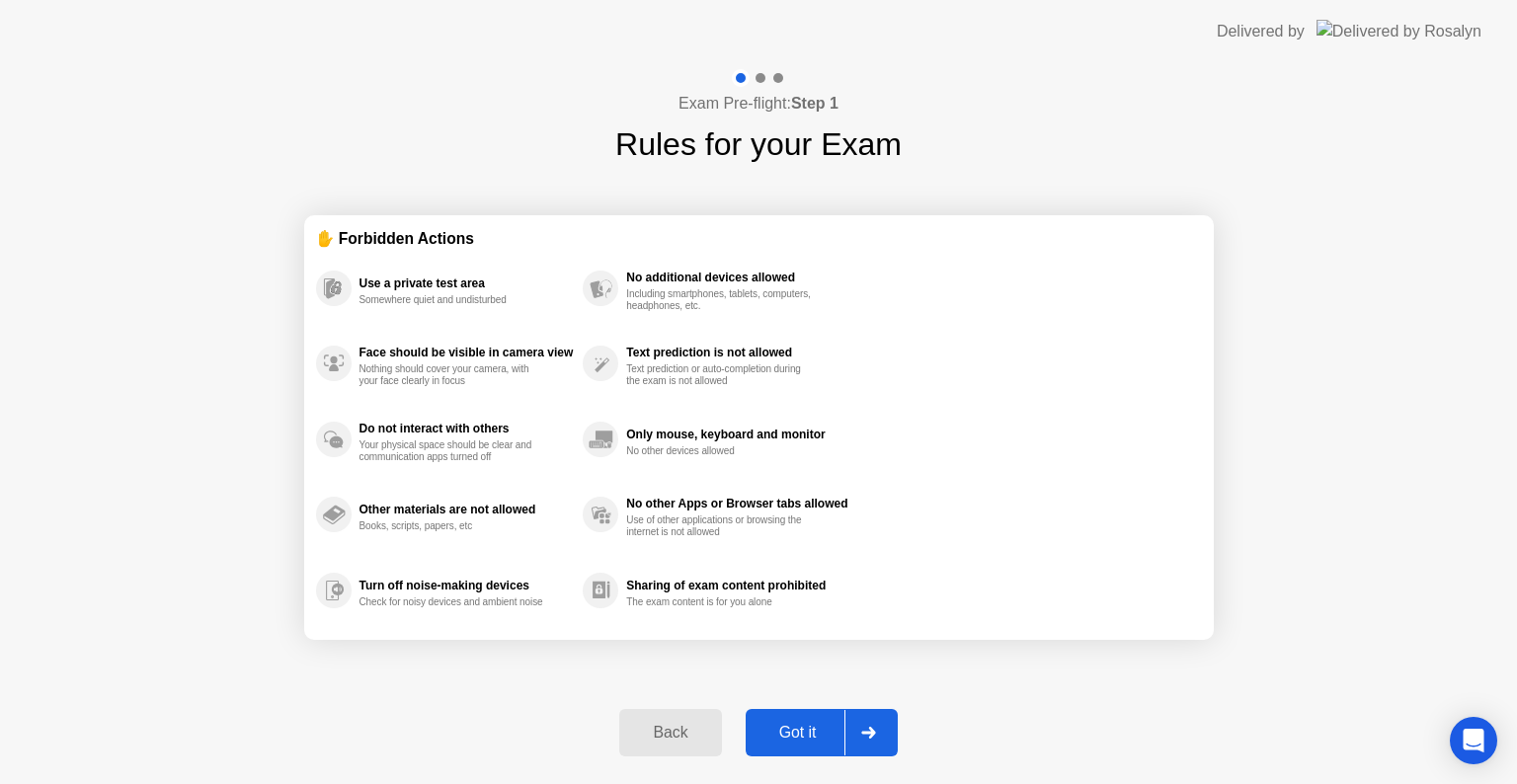 click on "Got it" 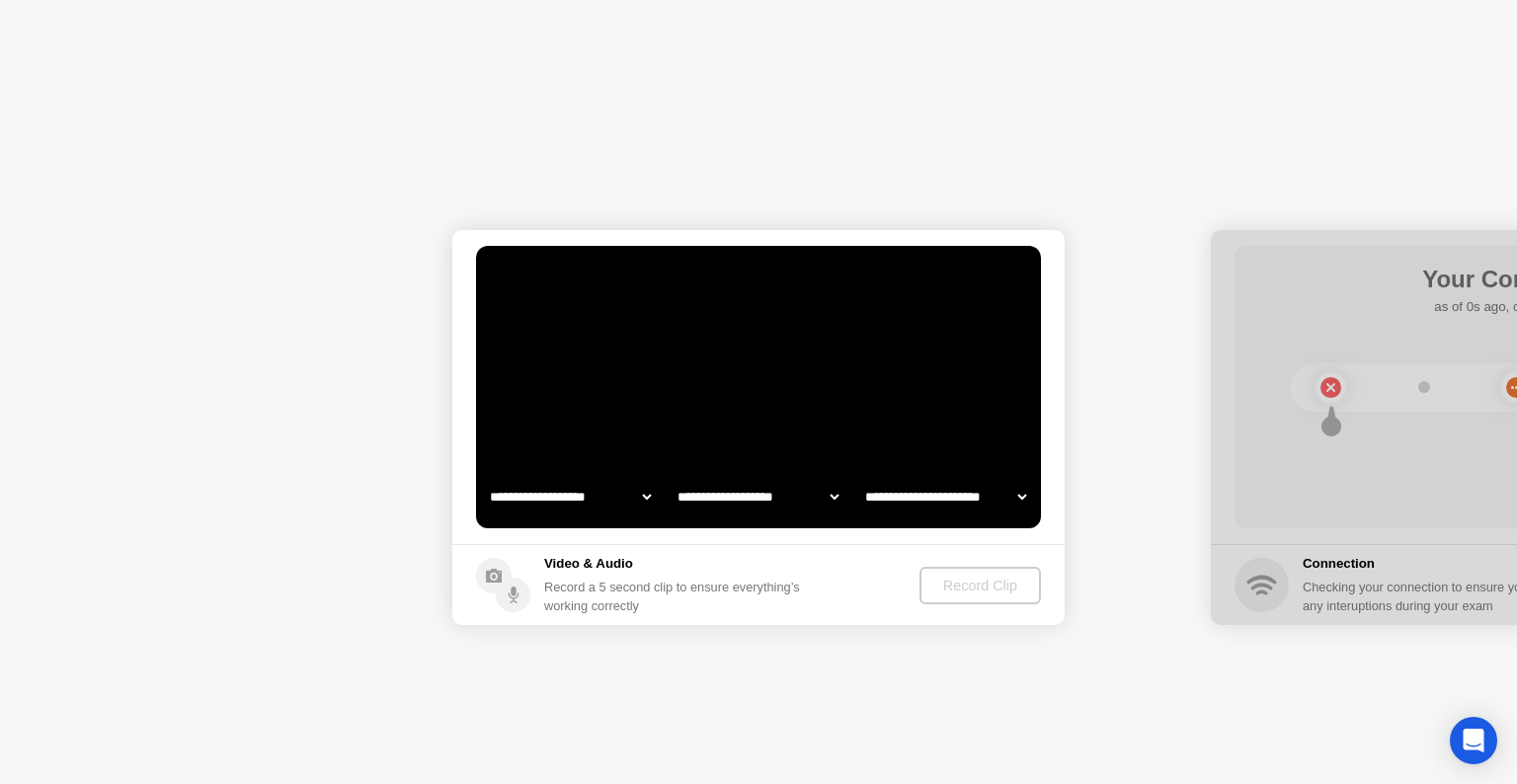 select on "**********" 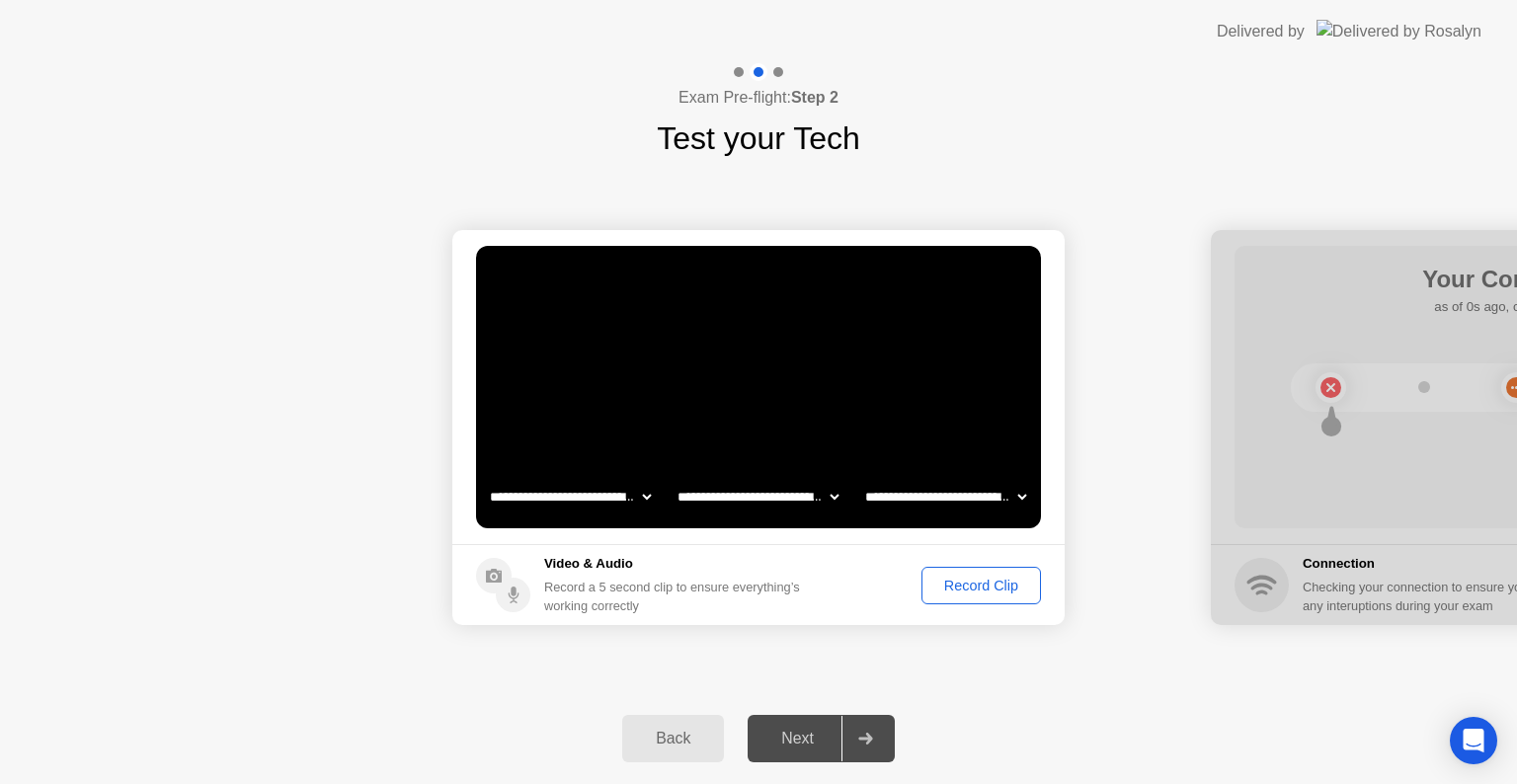 click on "Record Clip" 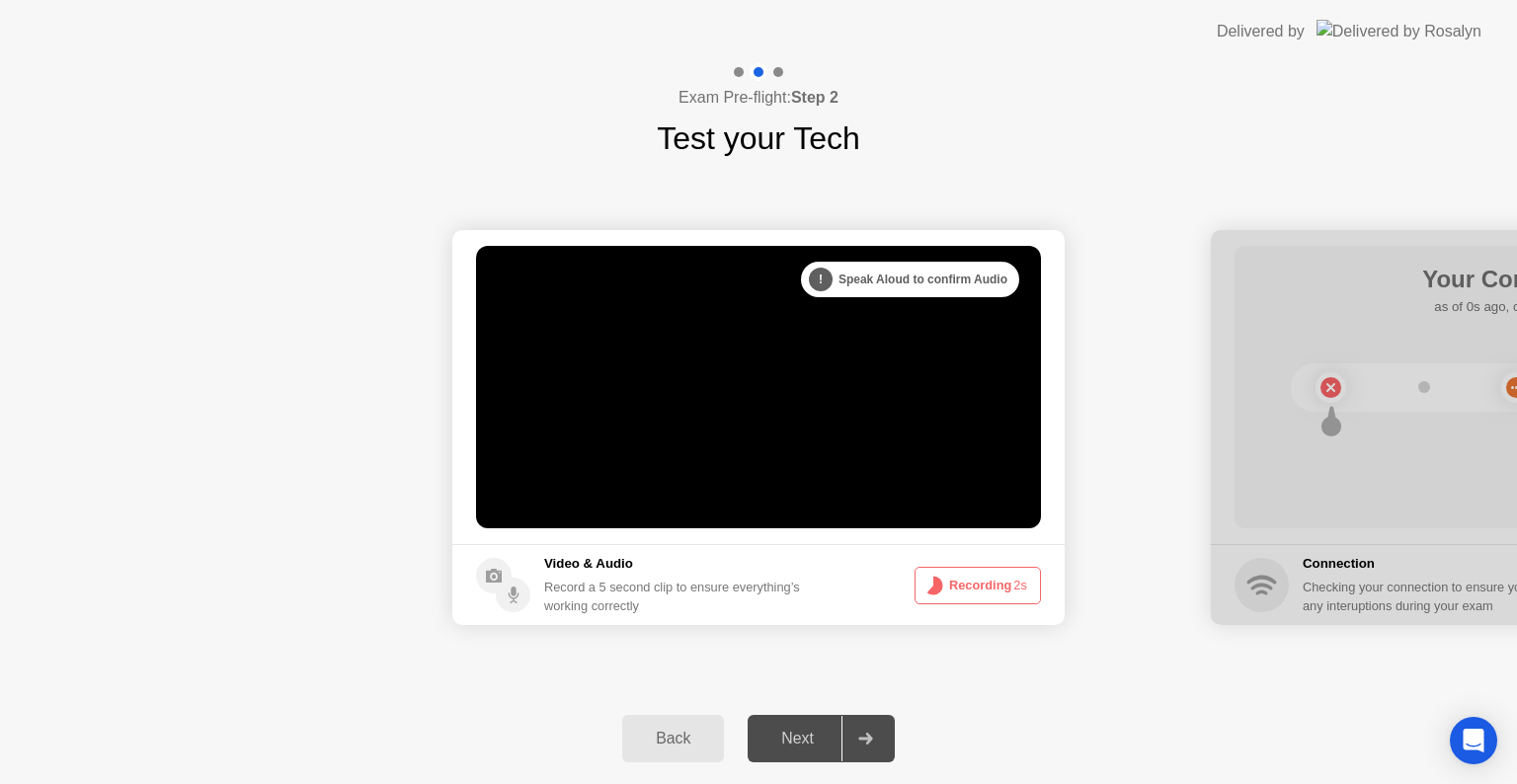 click on "Recording  2s" 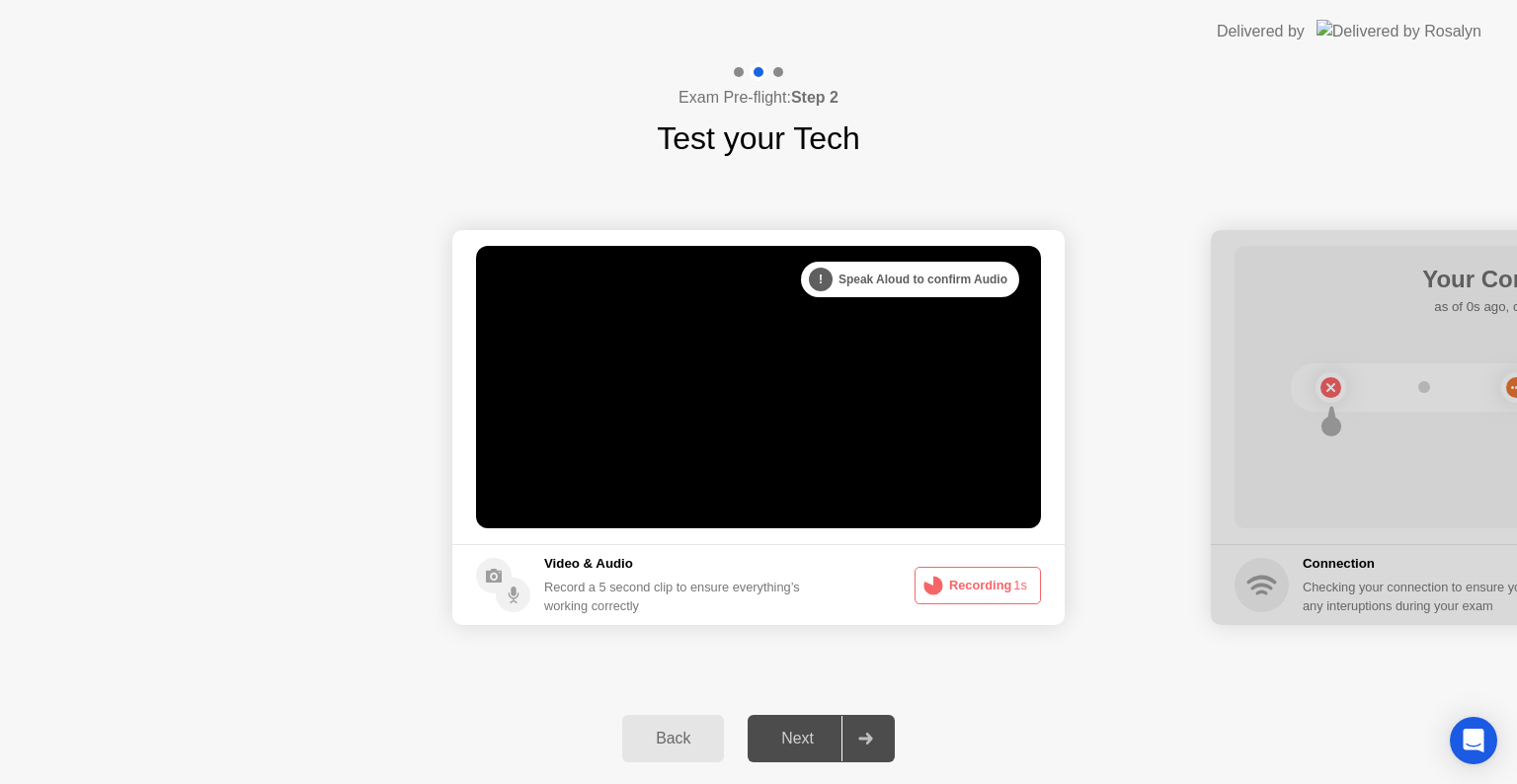 click on "Recording  1s" 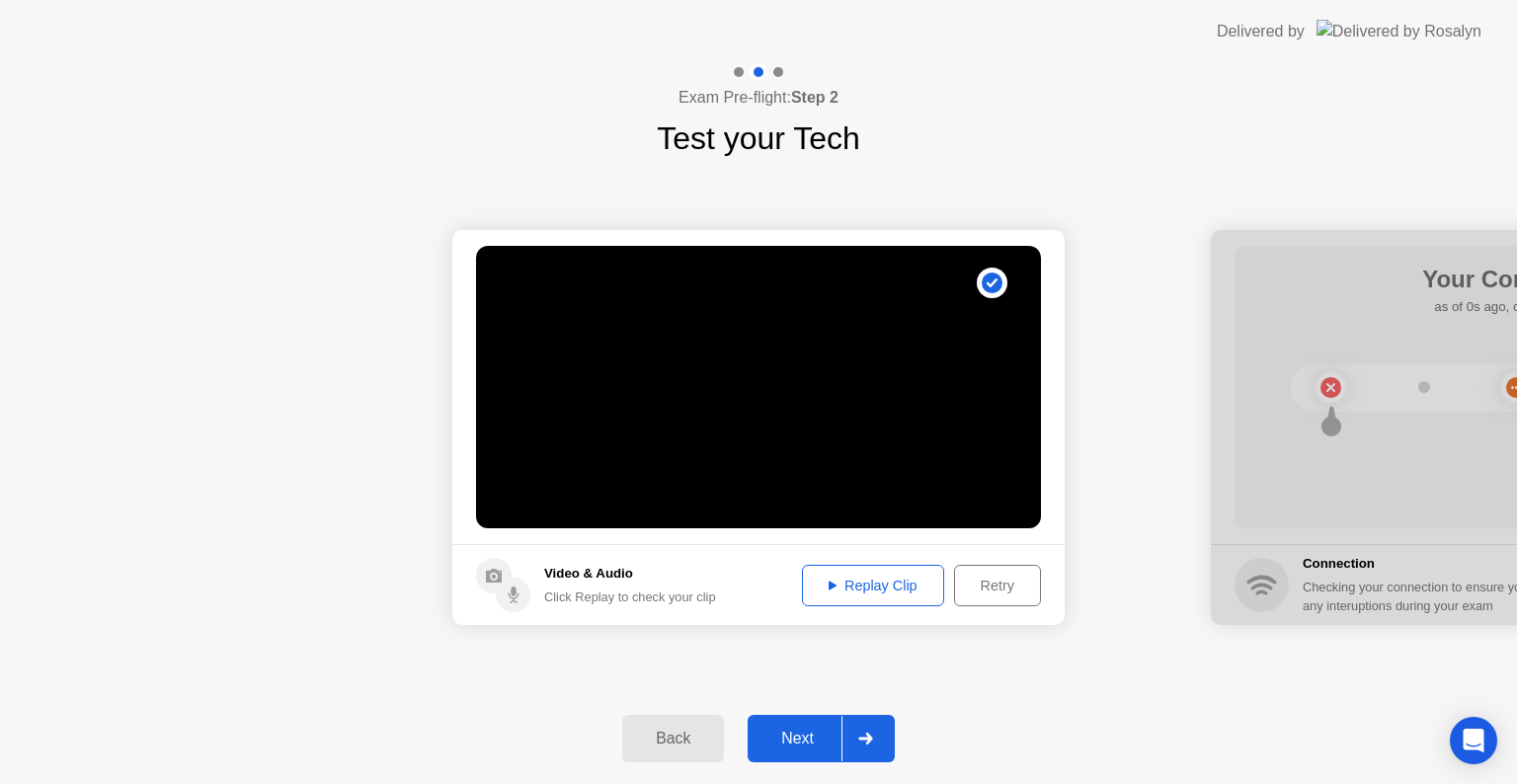 click on "Next" 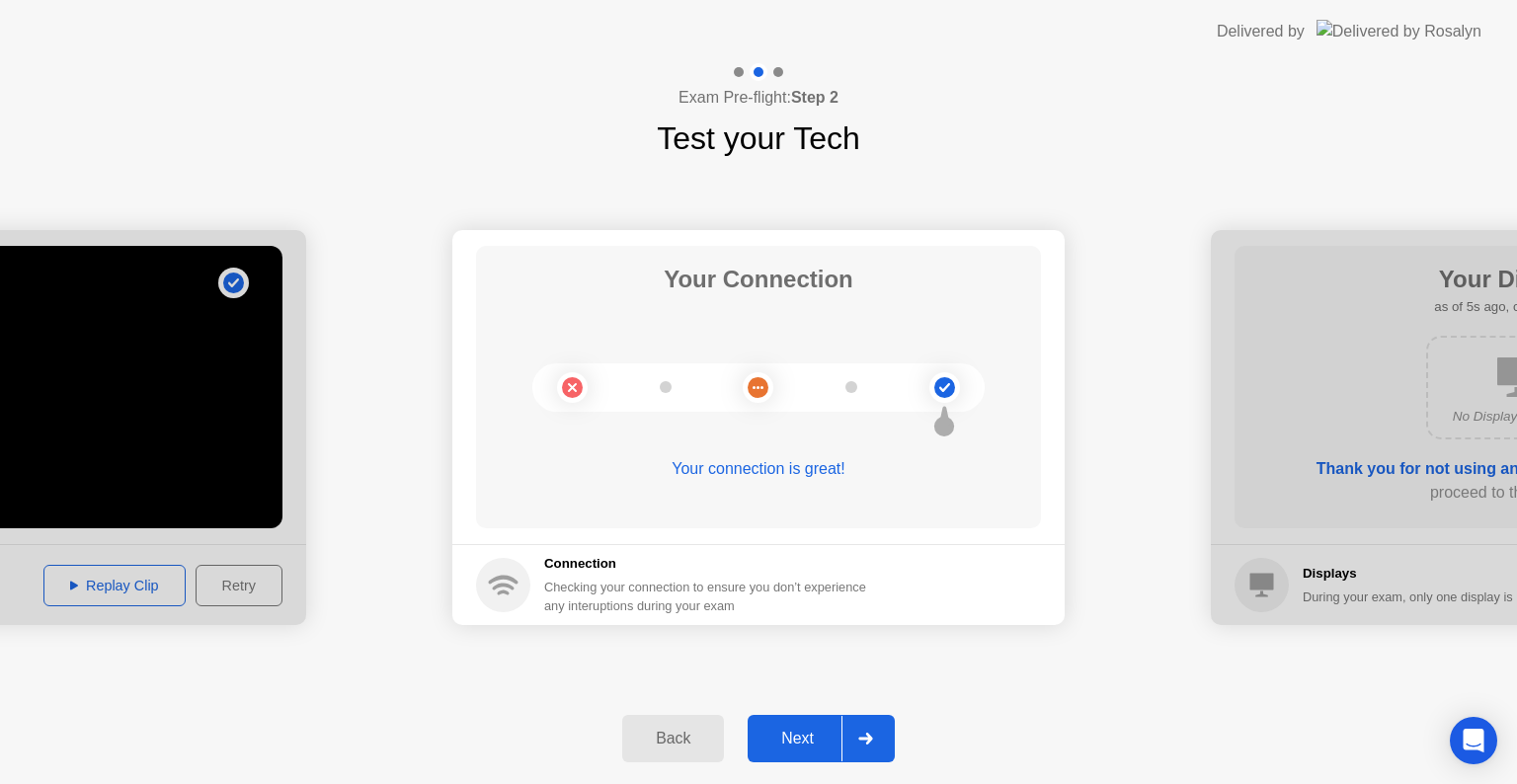 click on "Next" 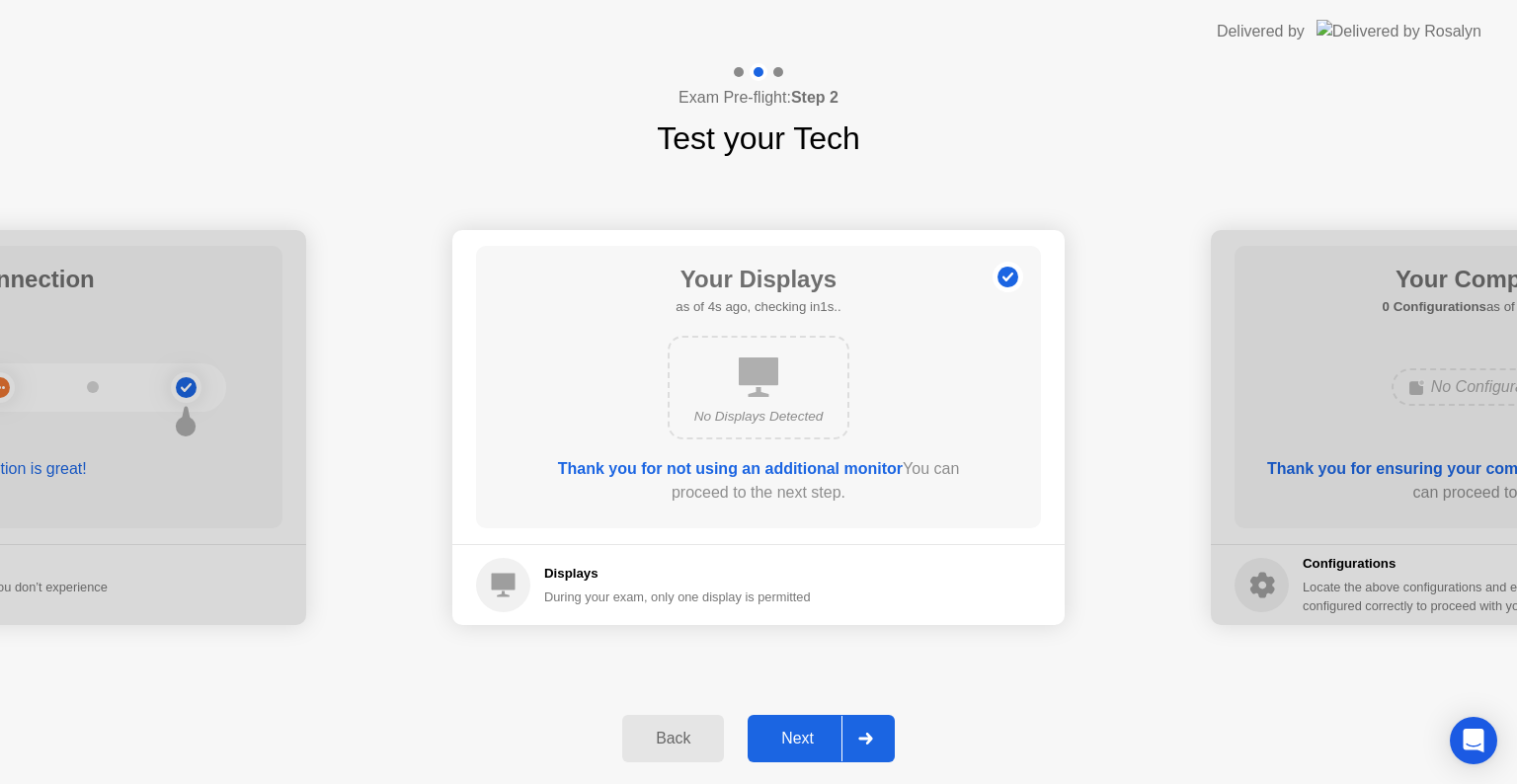 click on "Next" 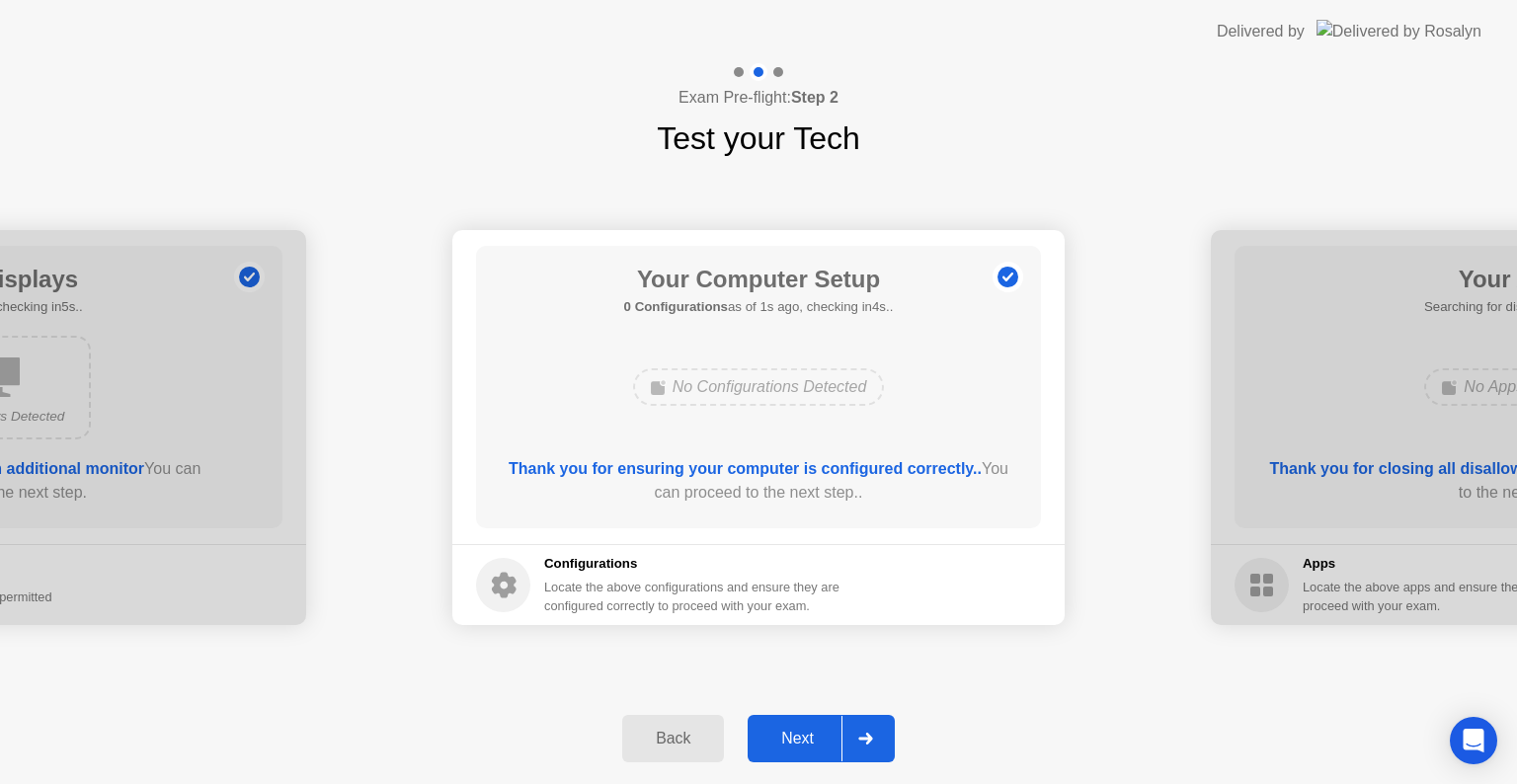 click on "Next" 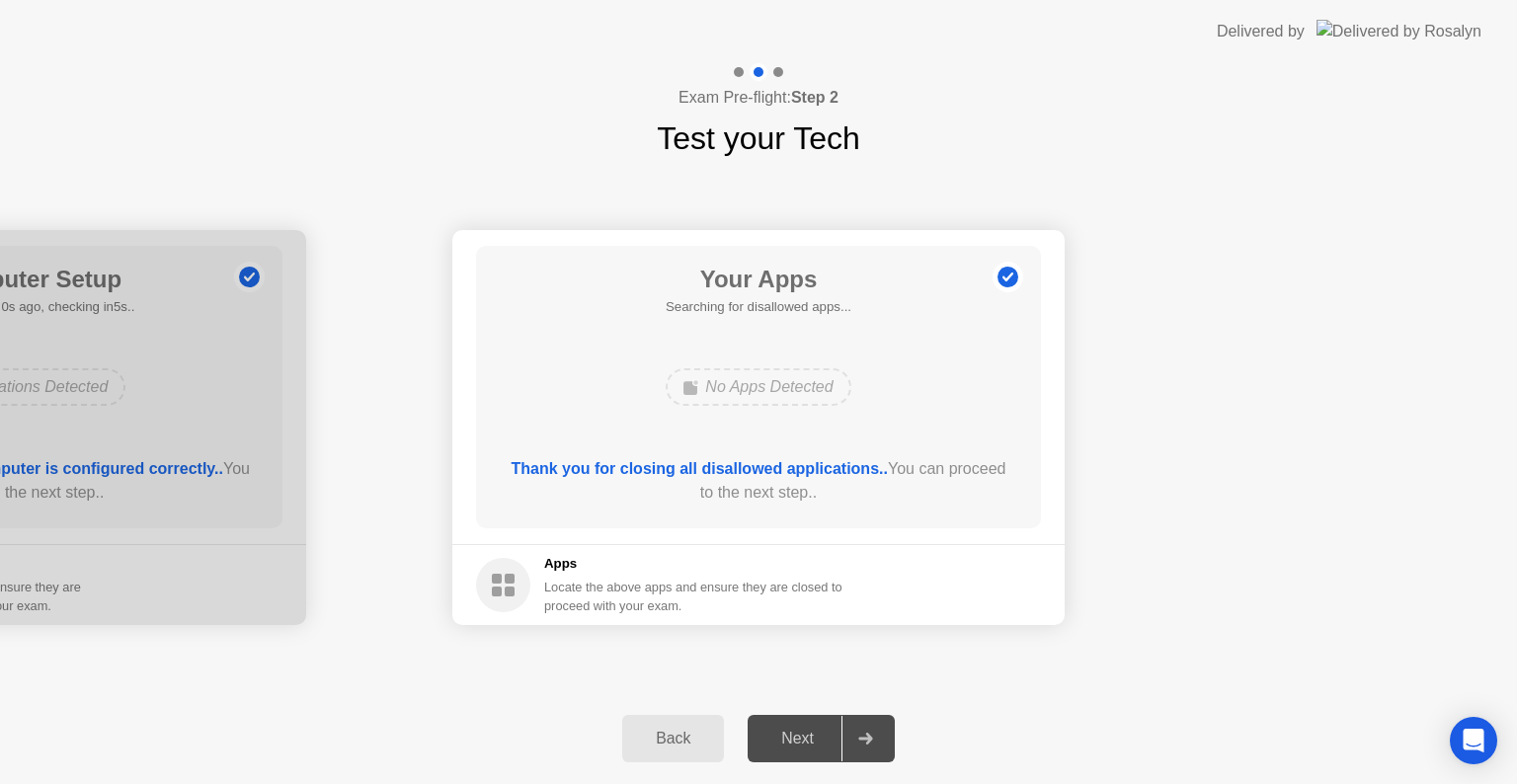 click on "Next" 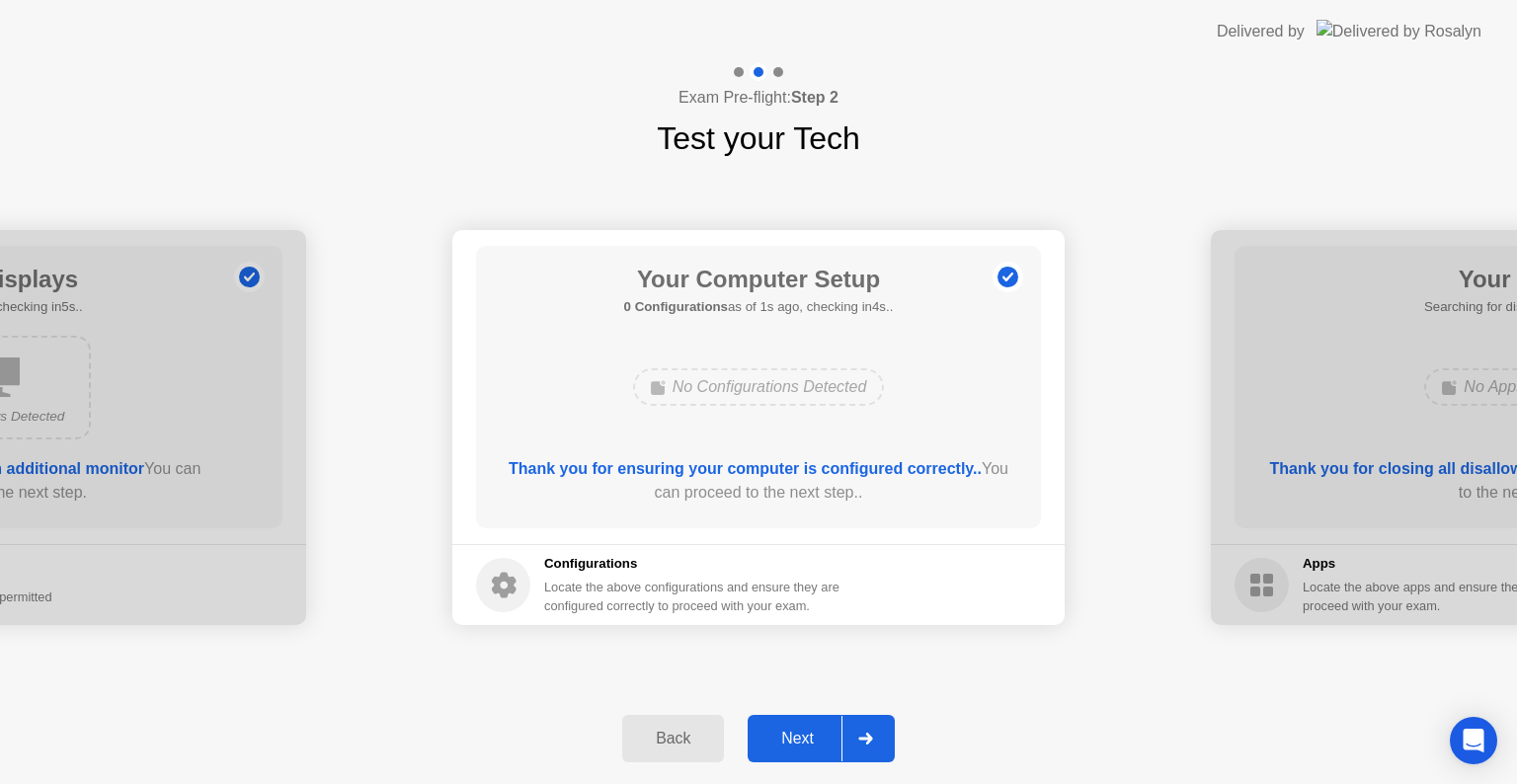 click 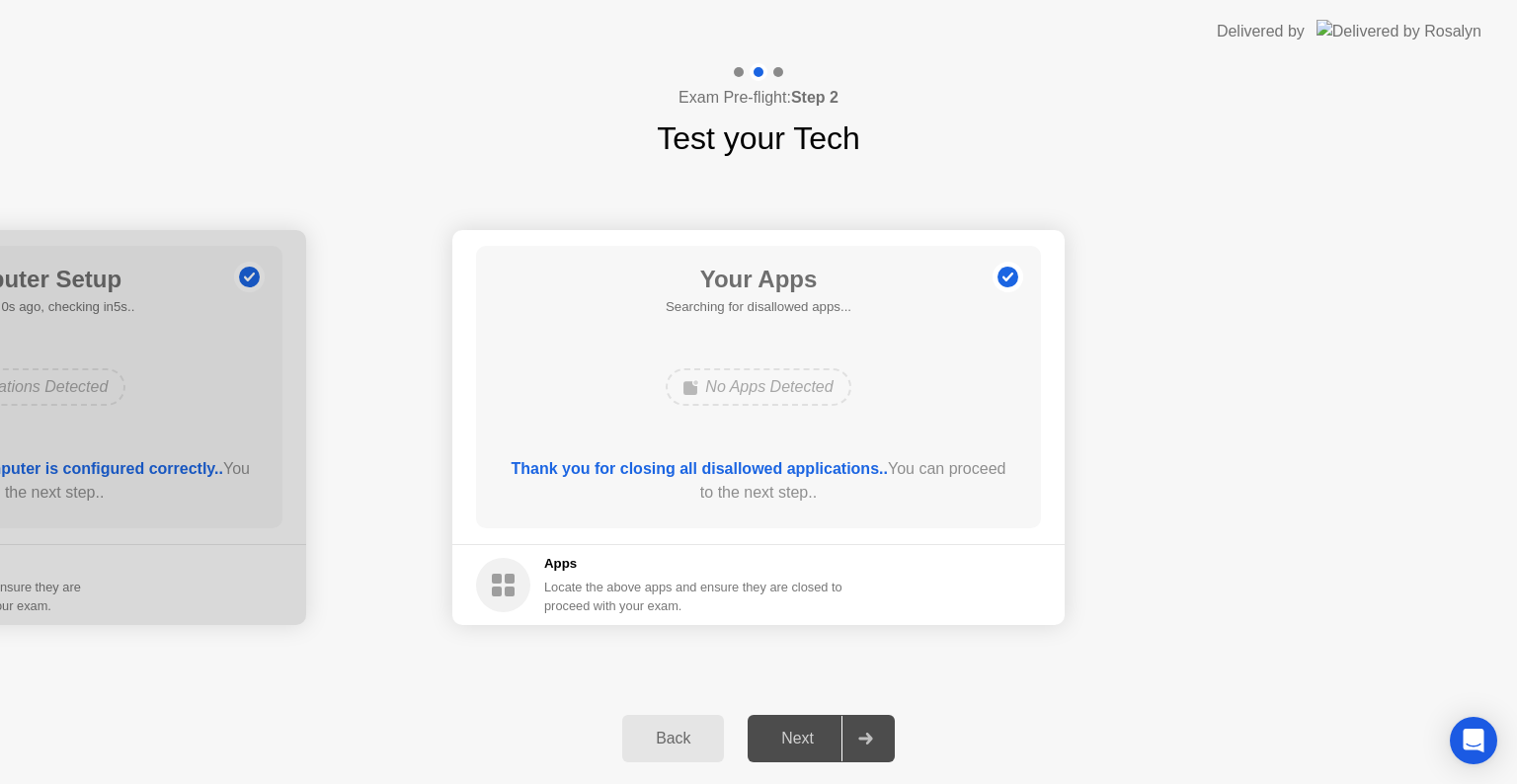 click 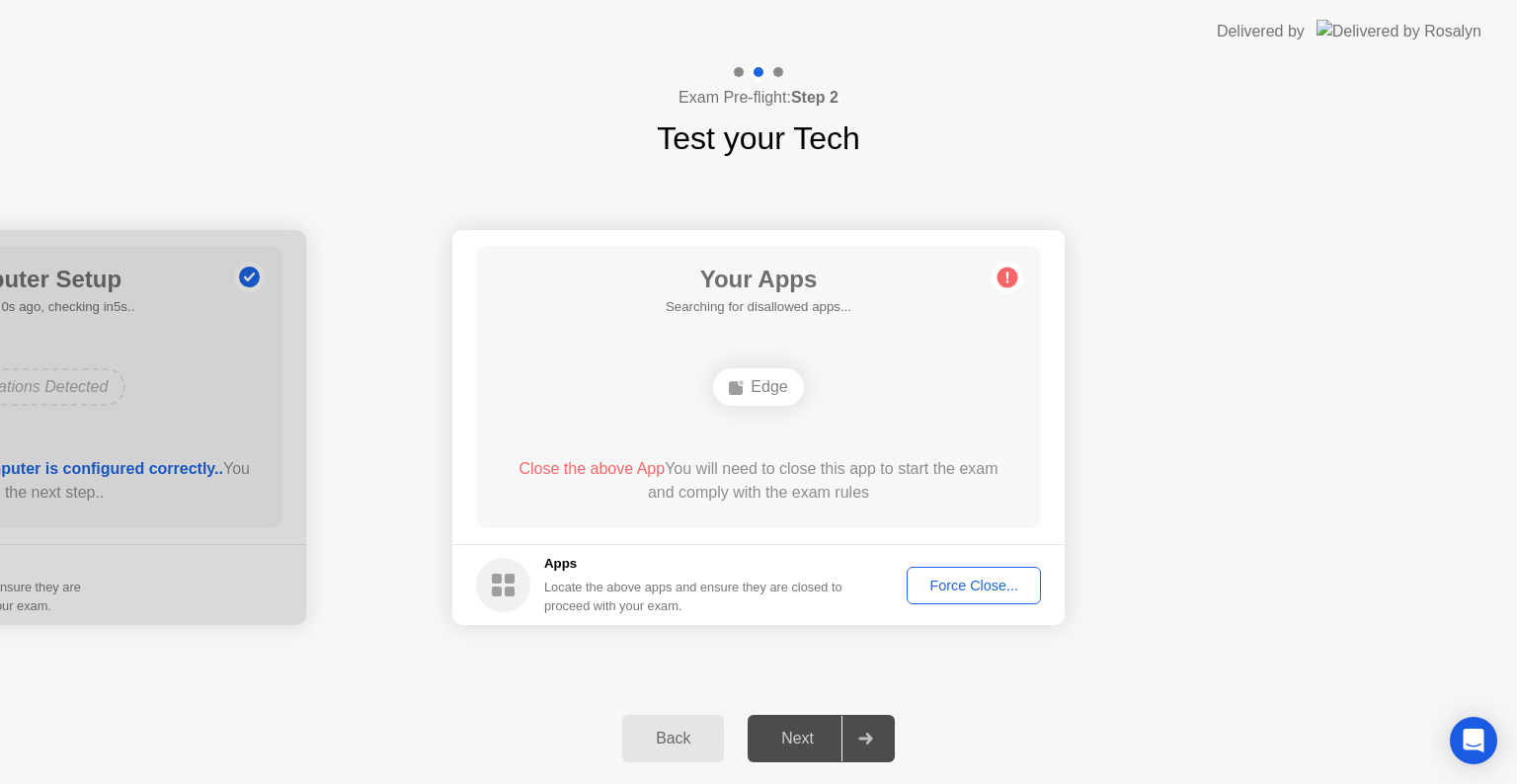 click on "Force Close..." 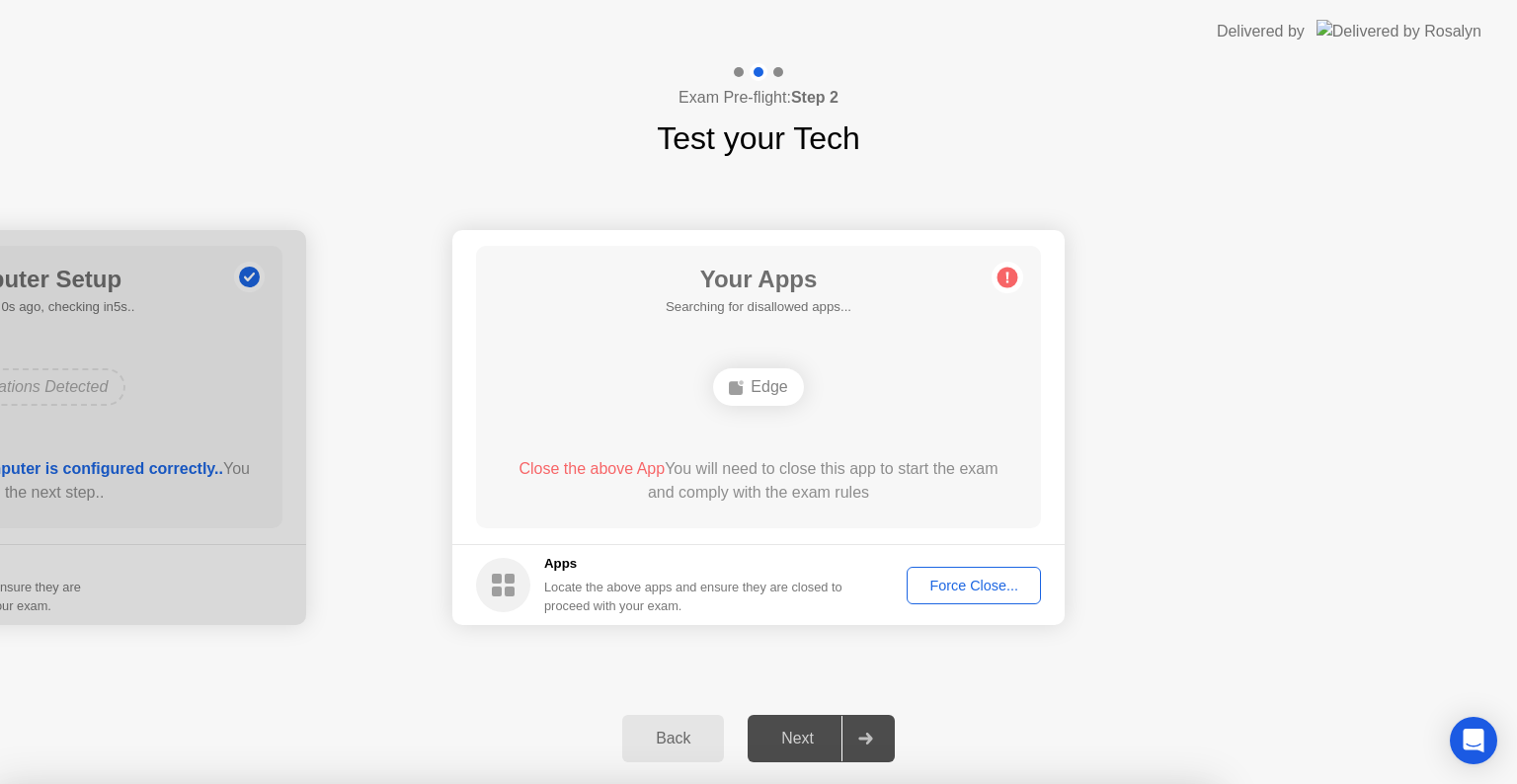 click on "Confirm" at bounding box center [673, 1057] 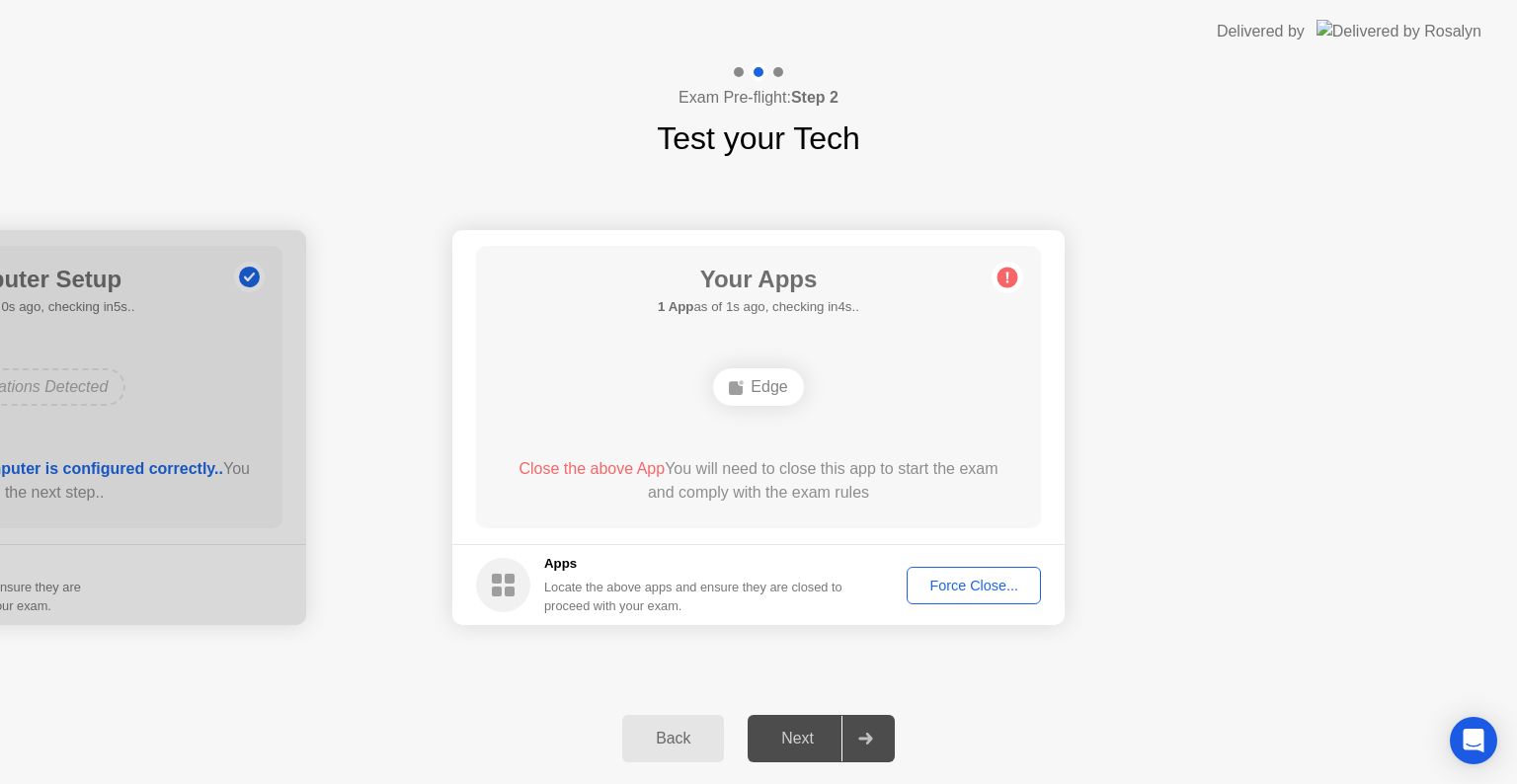 click on "**********" 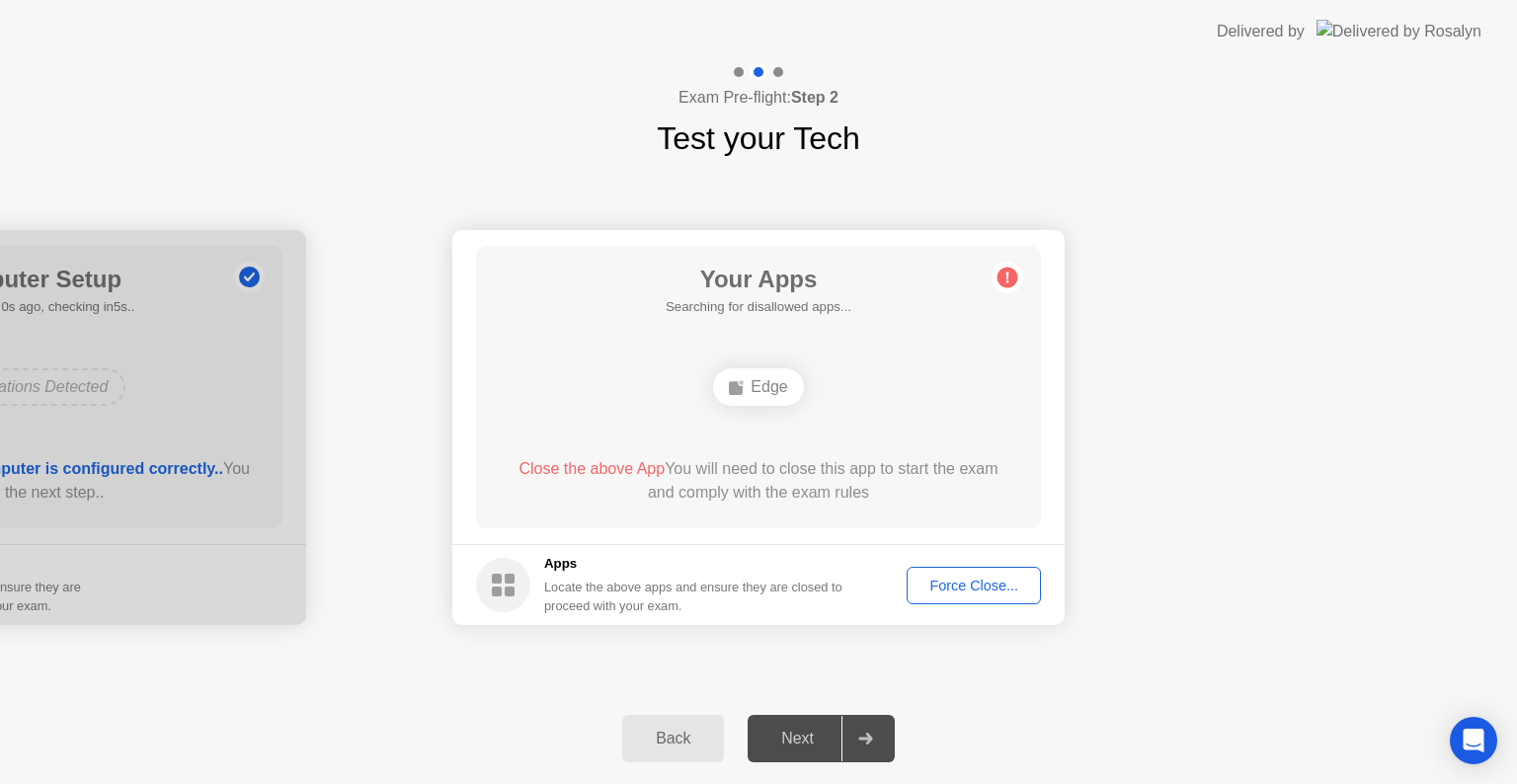 click on "Force Close..." 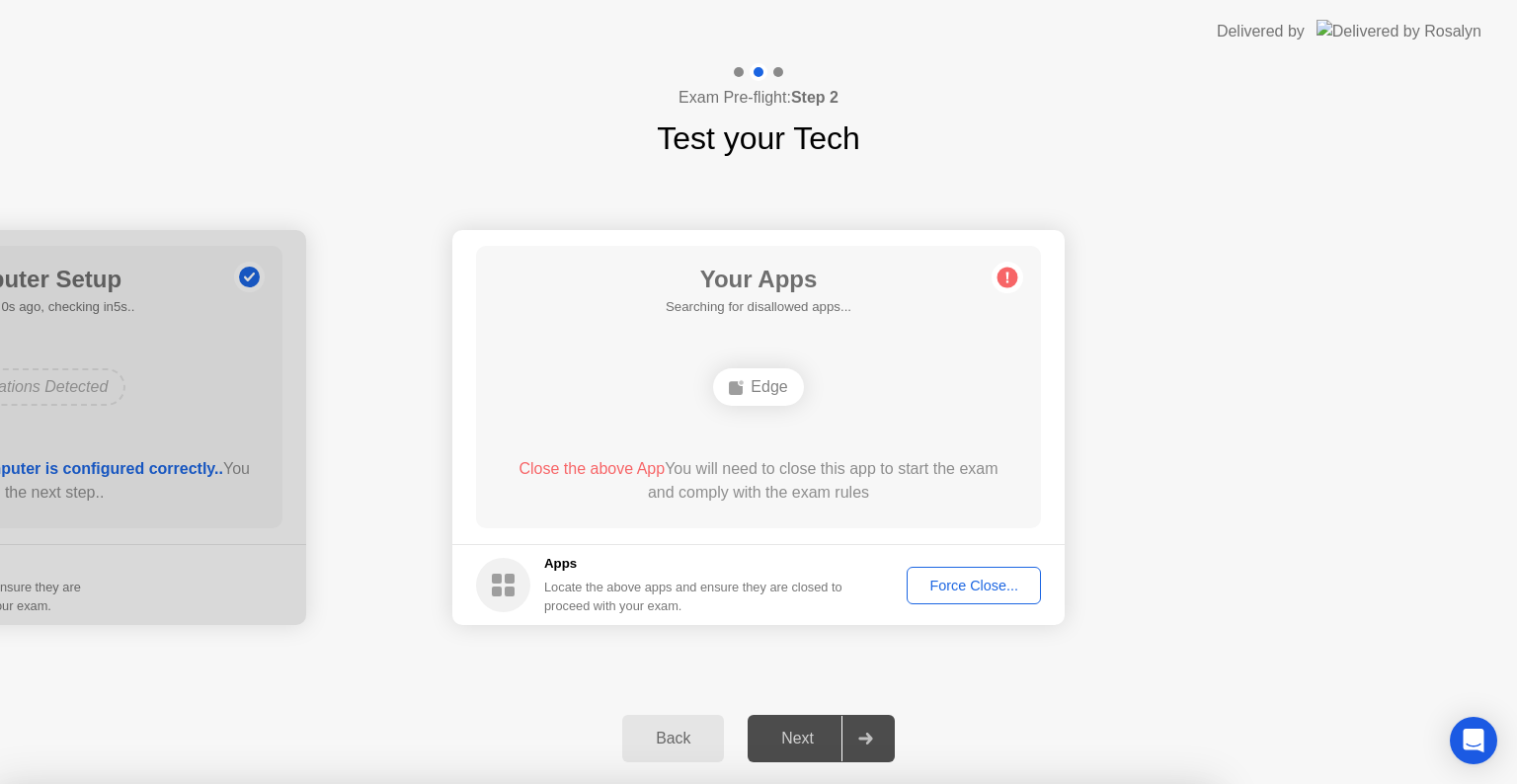click on "Confirm" at bounding box center [673, 1057] 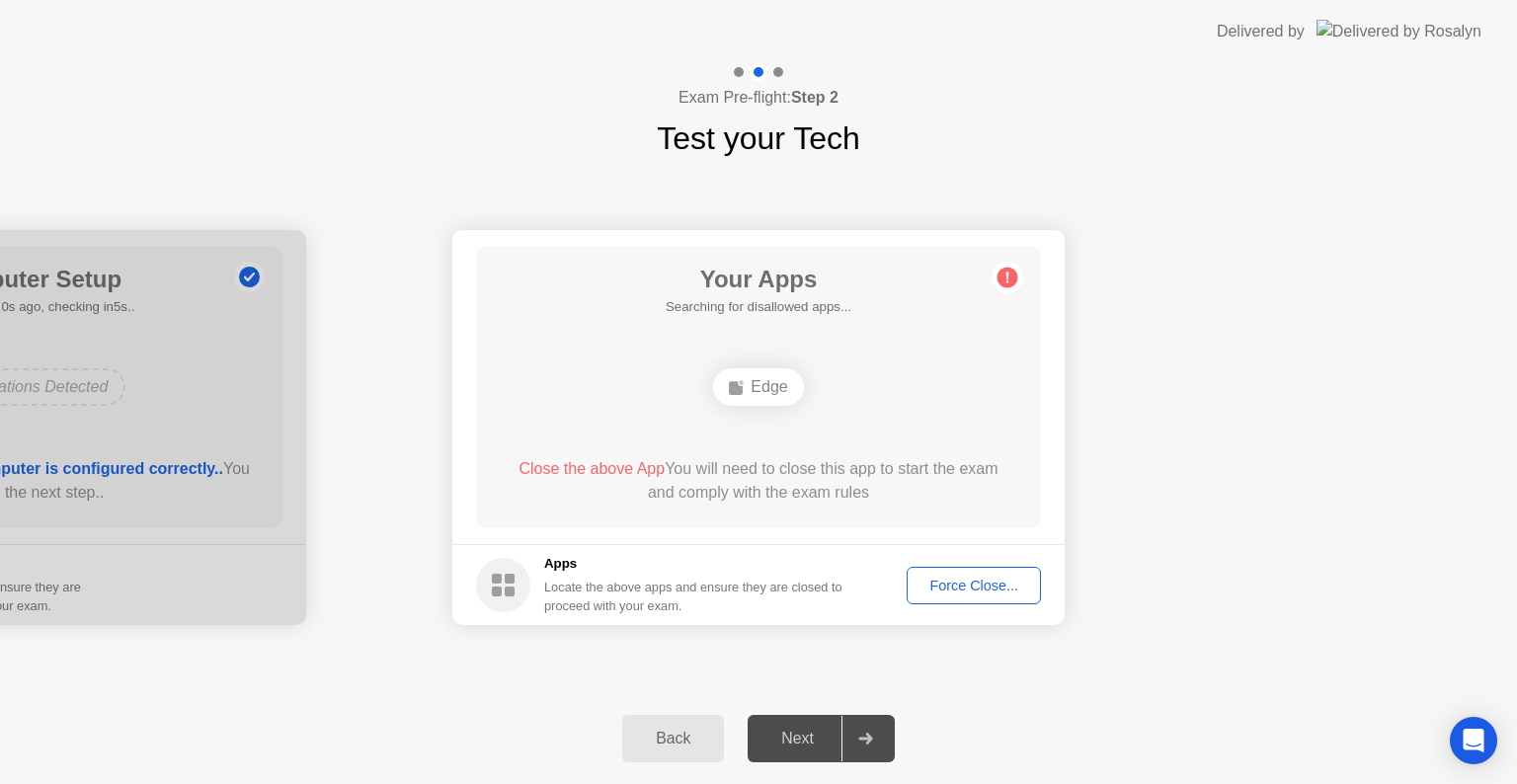 click on "Next" 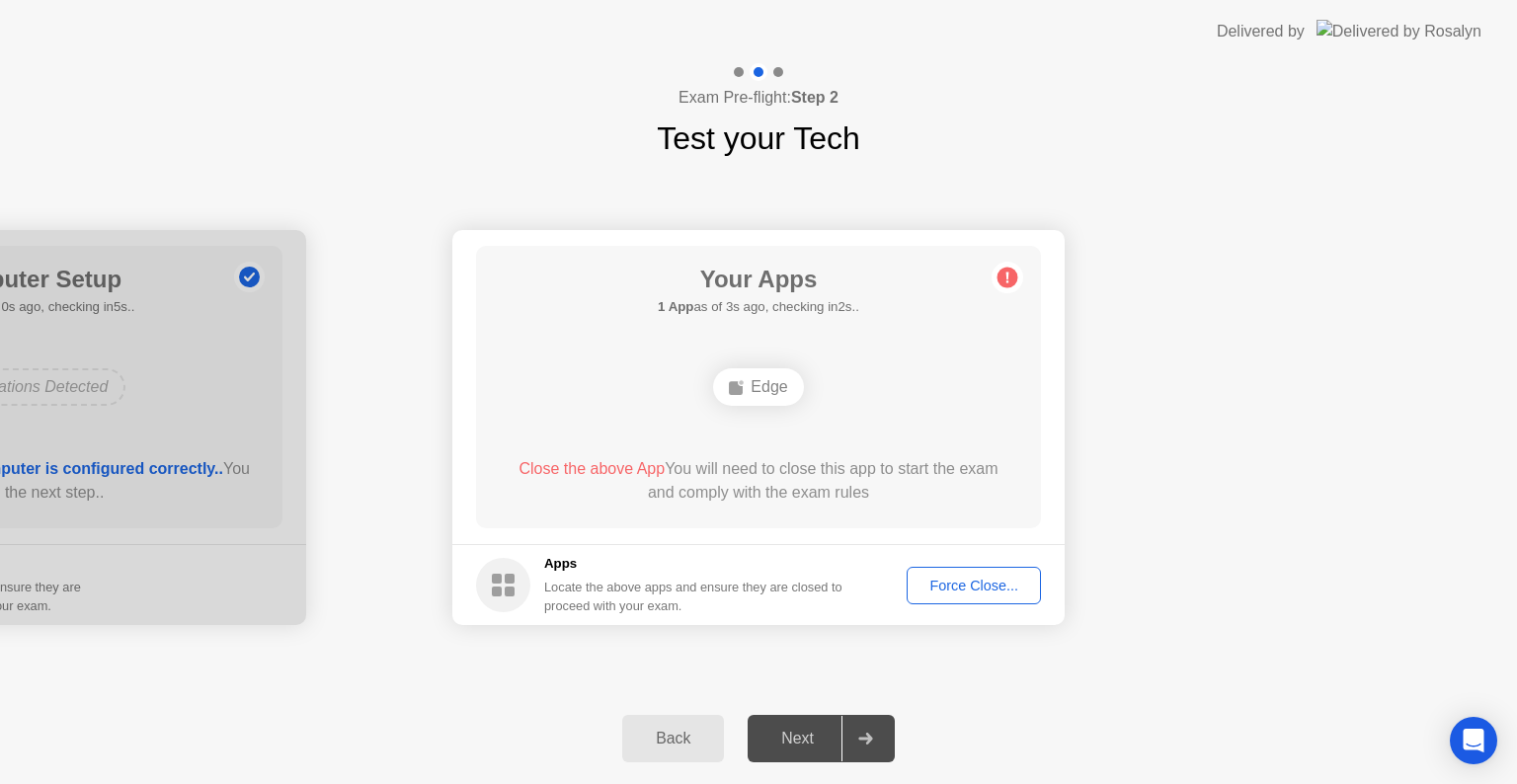 click on "Edge" 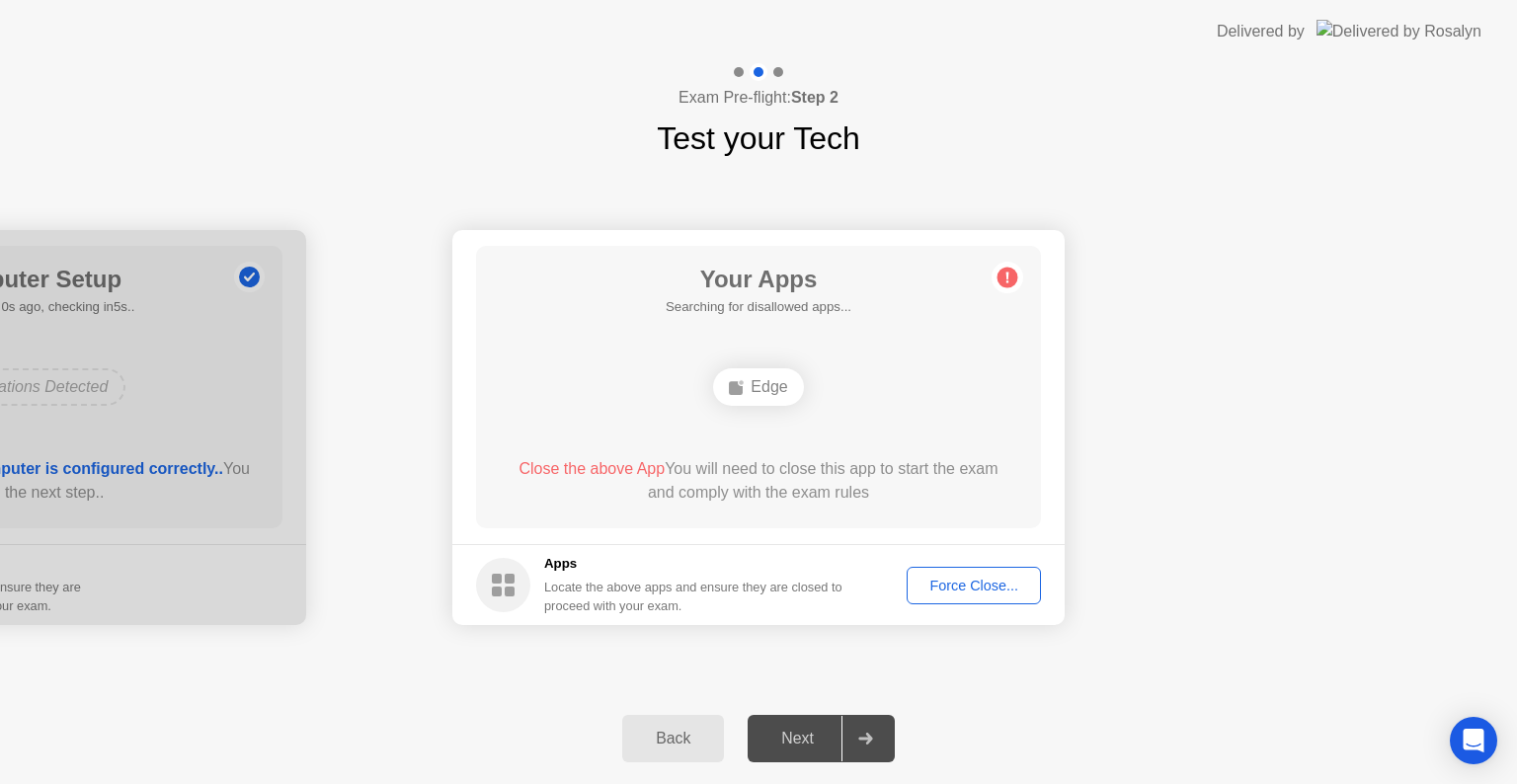 click 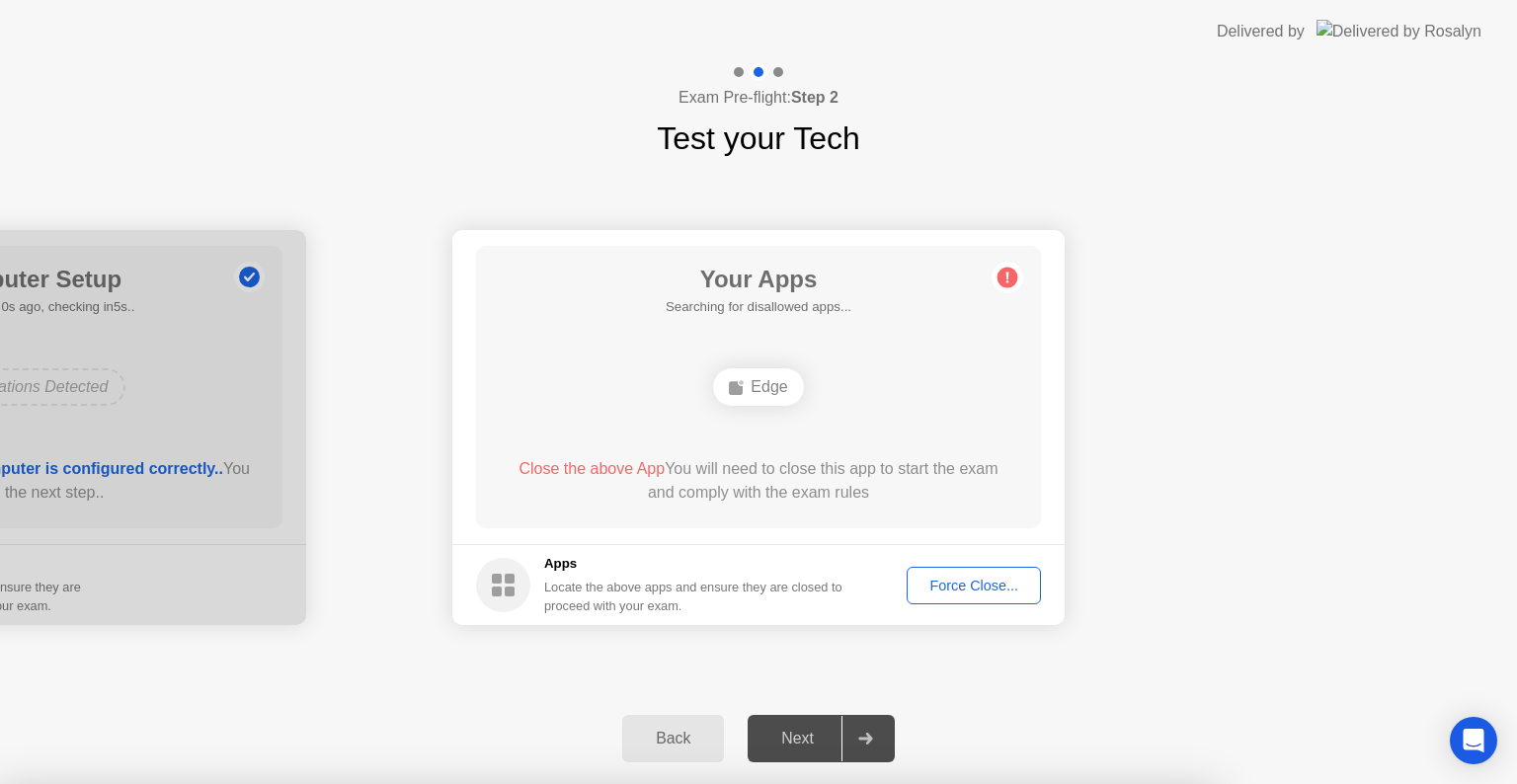 click on "Confirm" at bounding box center (673, 1057) 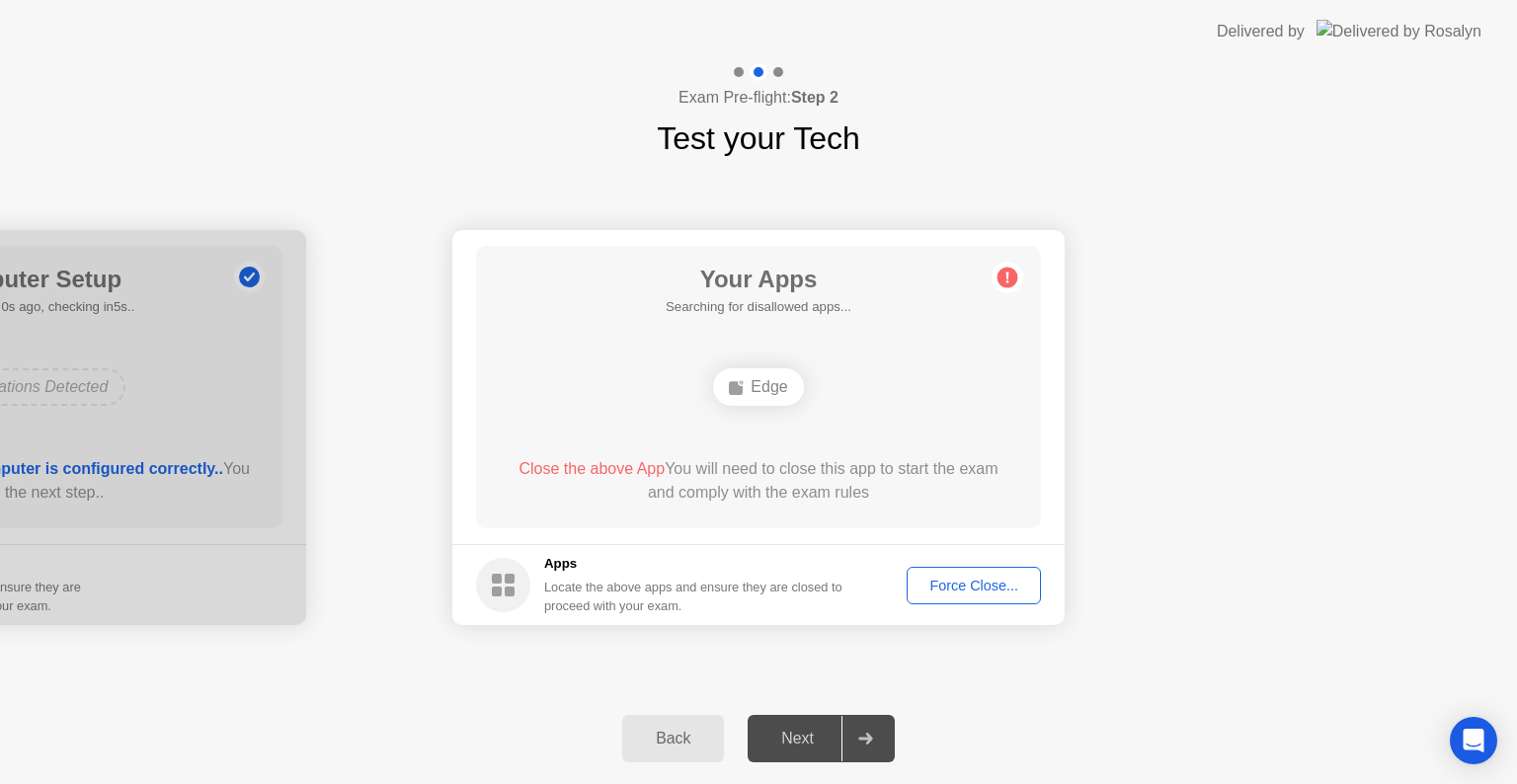 click on "Close the above App" 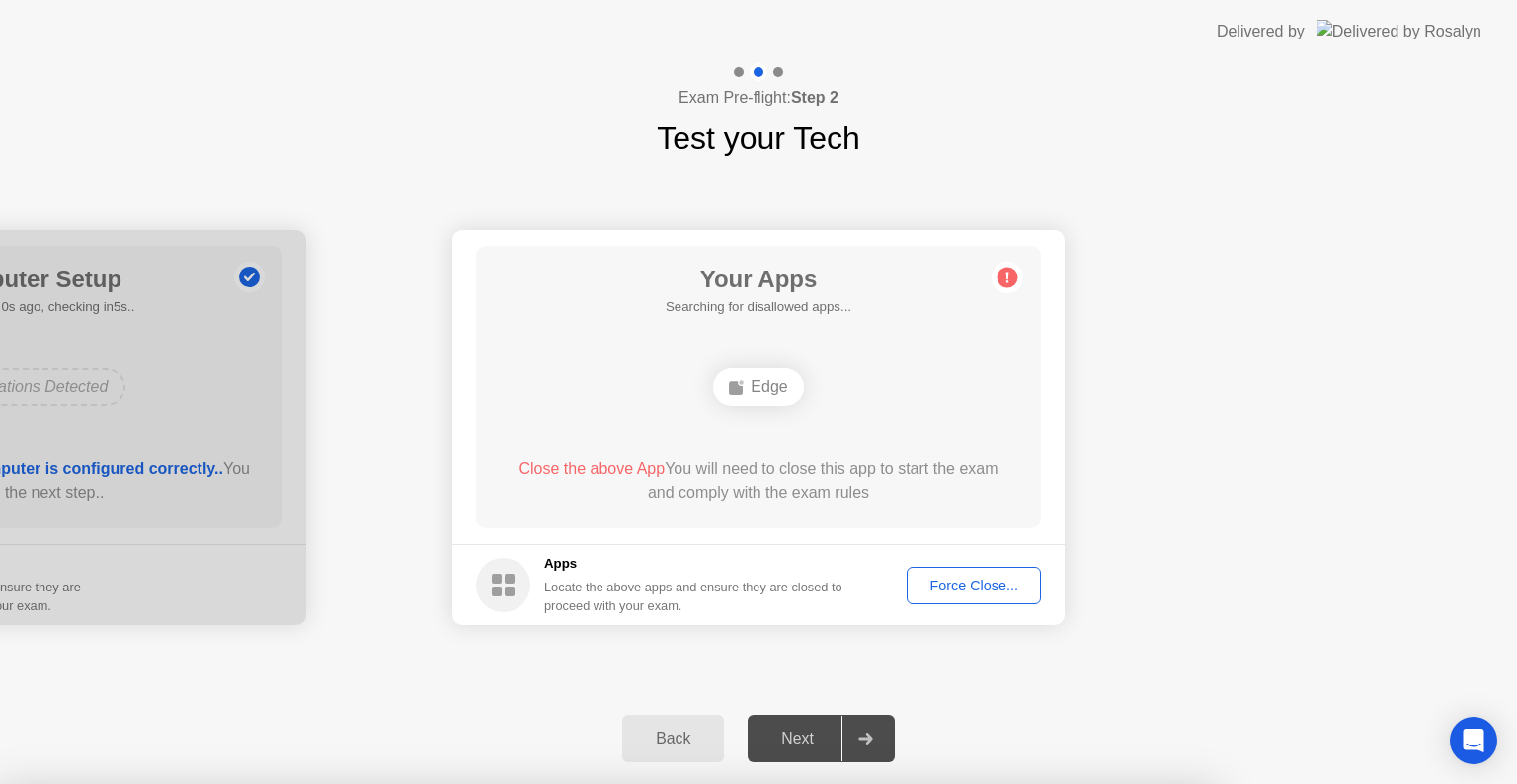 click on "Edge" at bounding box center [606, 990] 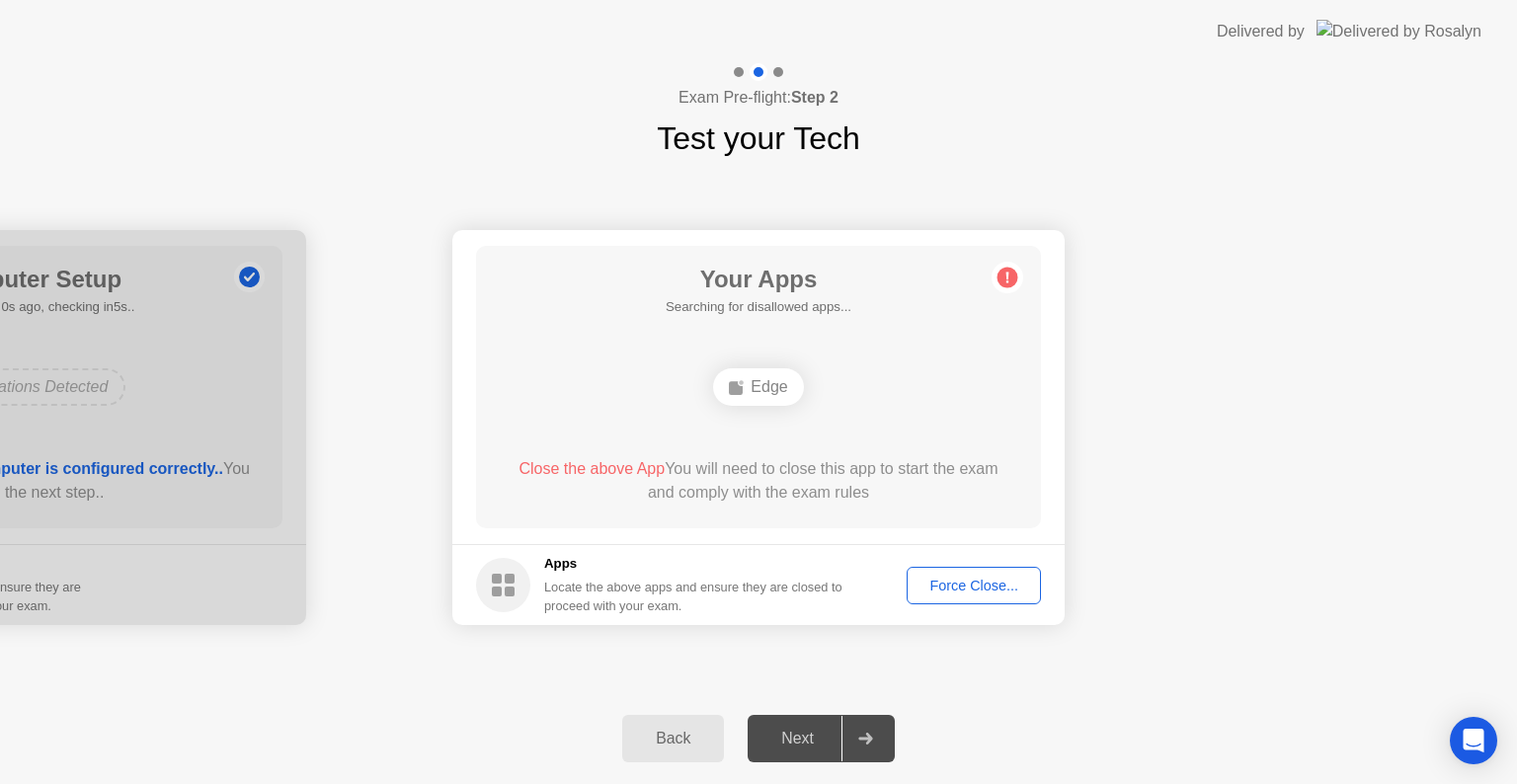 click on "Back Next" 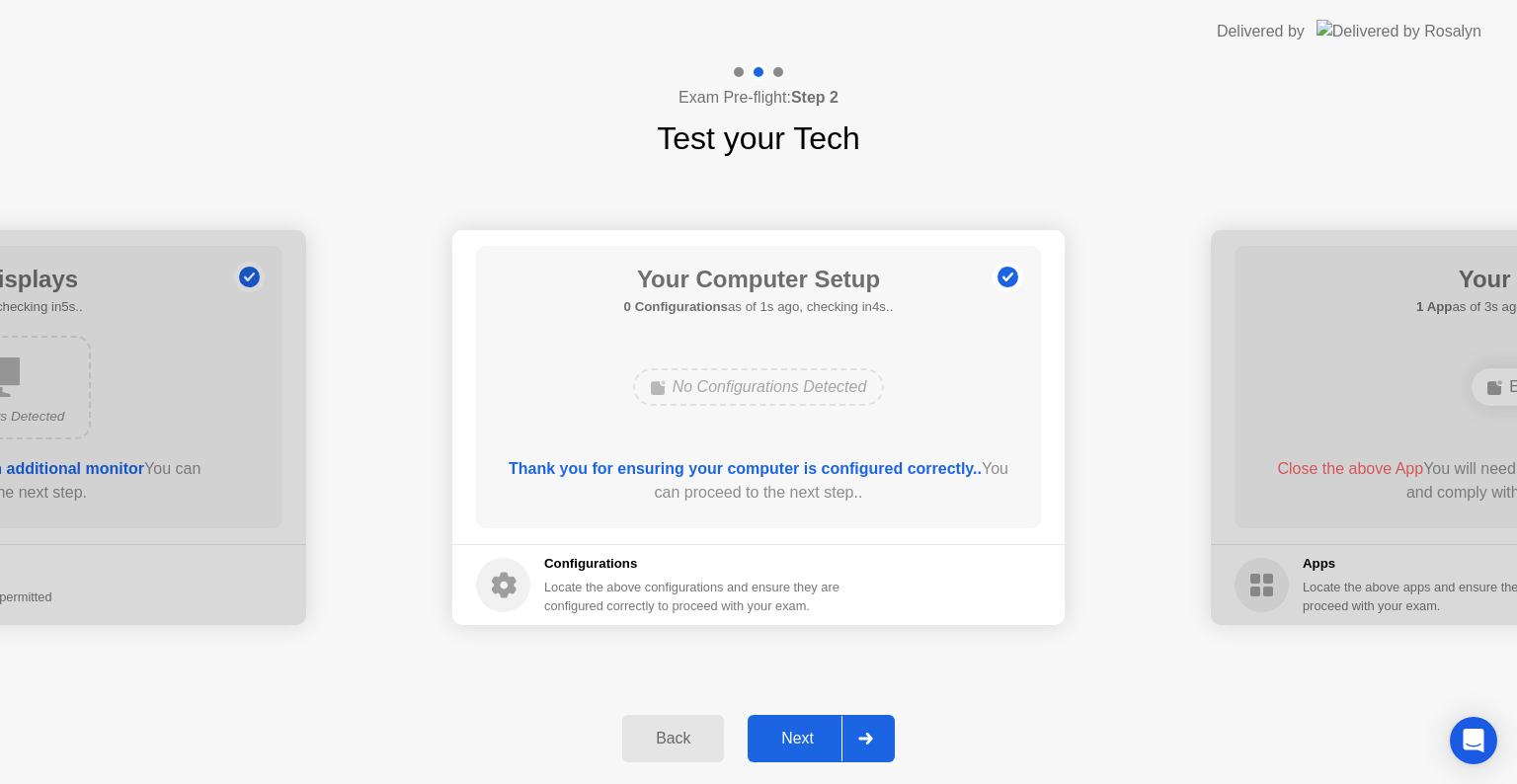 click on "Next" 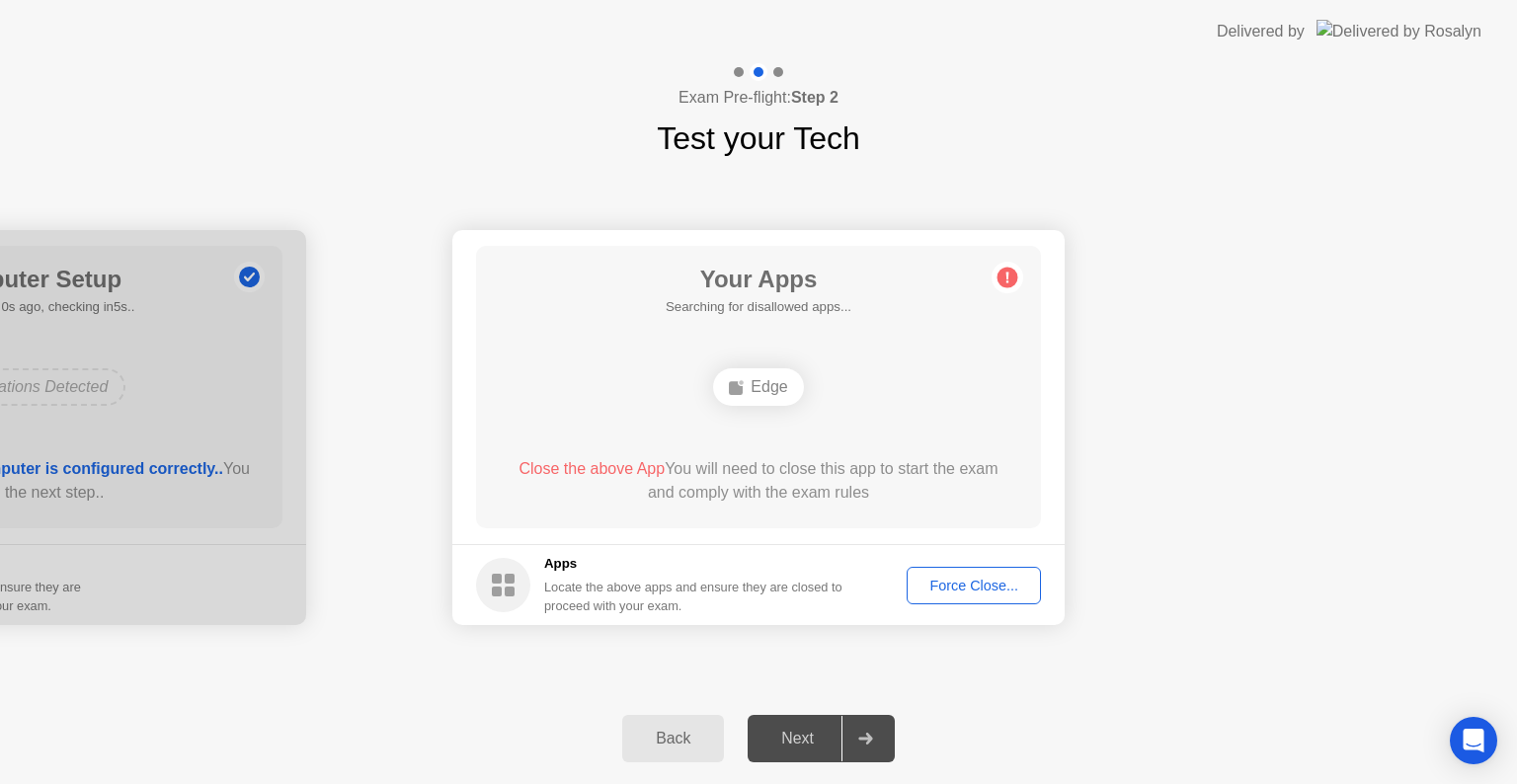 click on "Edge" 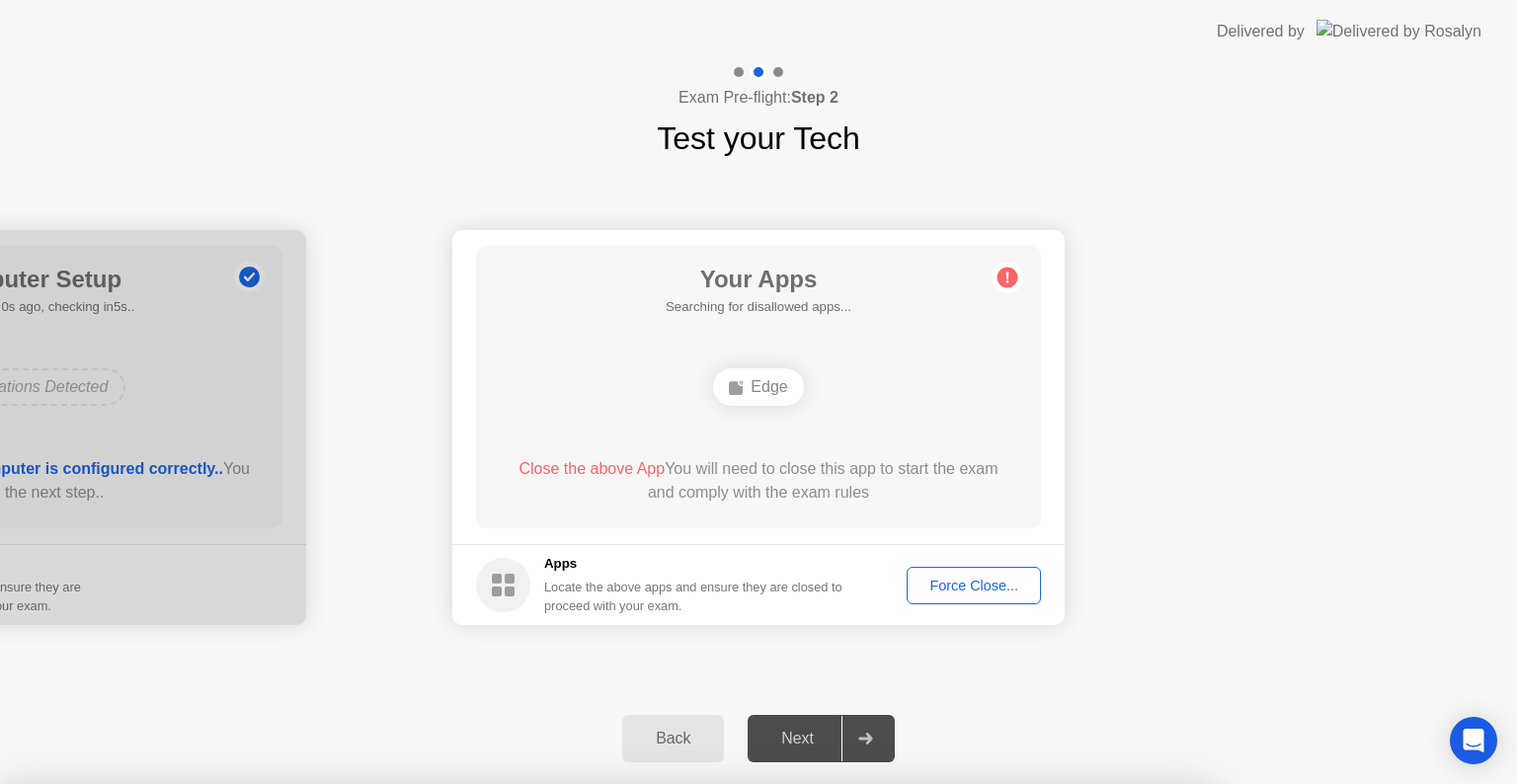 click on "Confirm" at bounding box center [673, 1057] 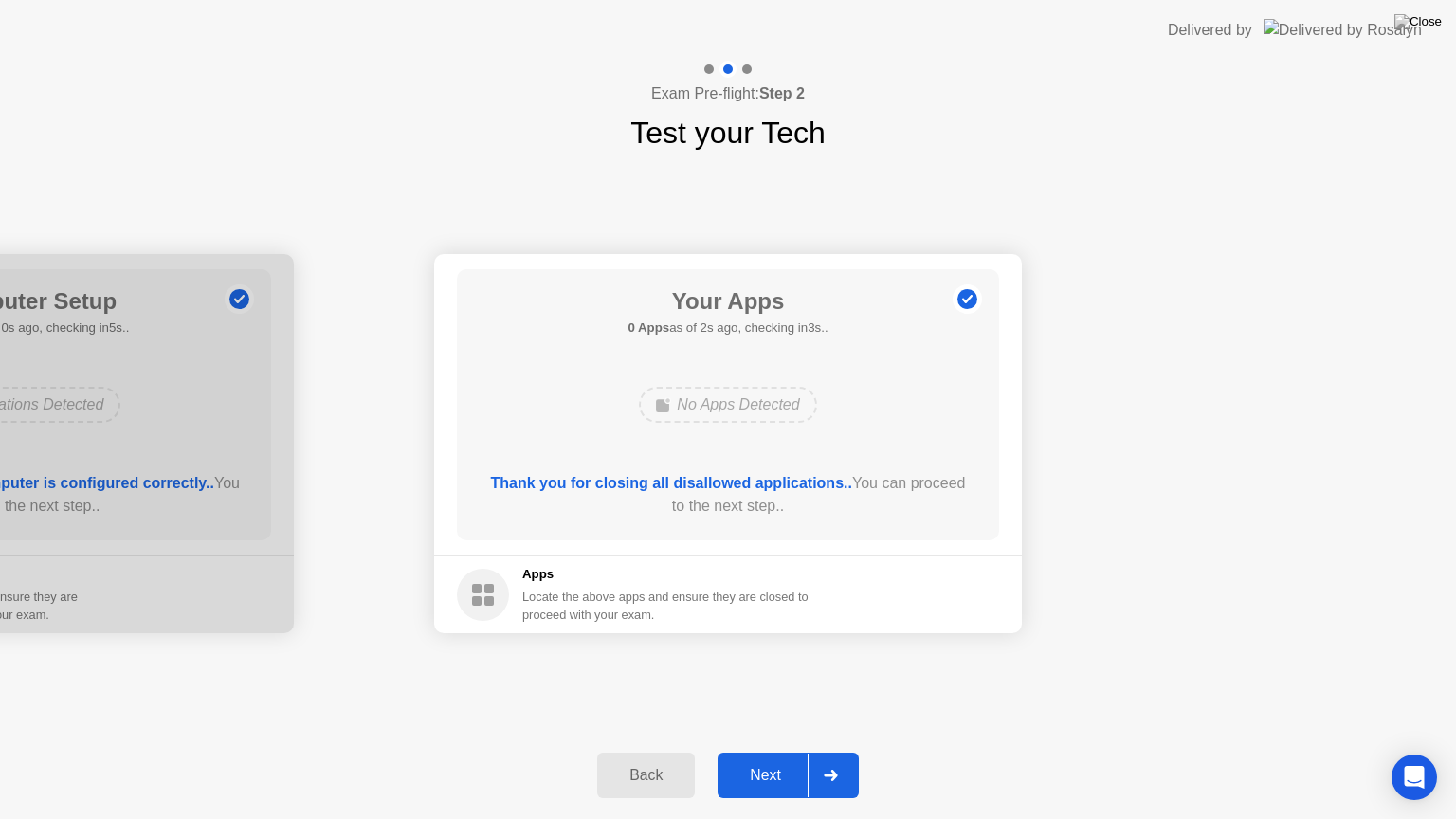 click on "Next" 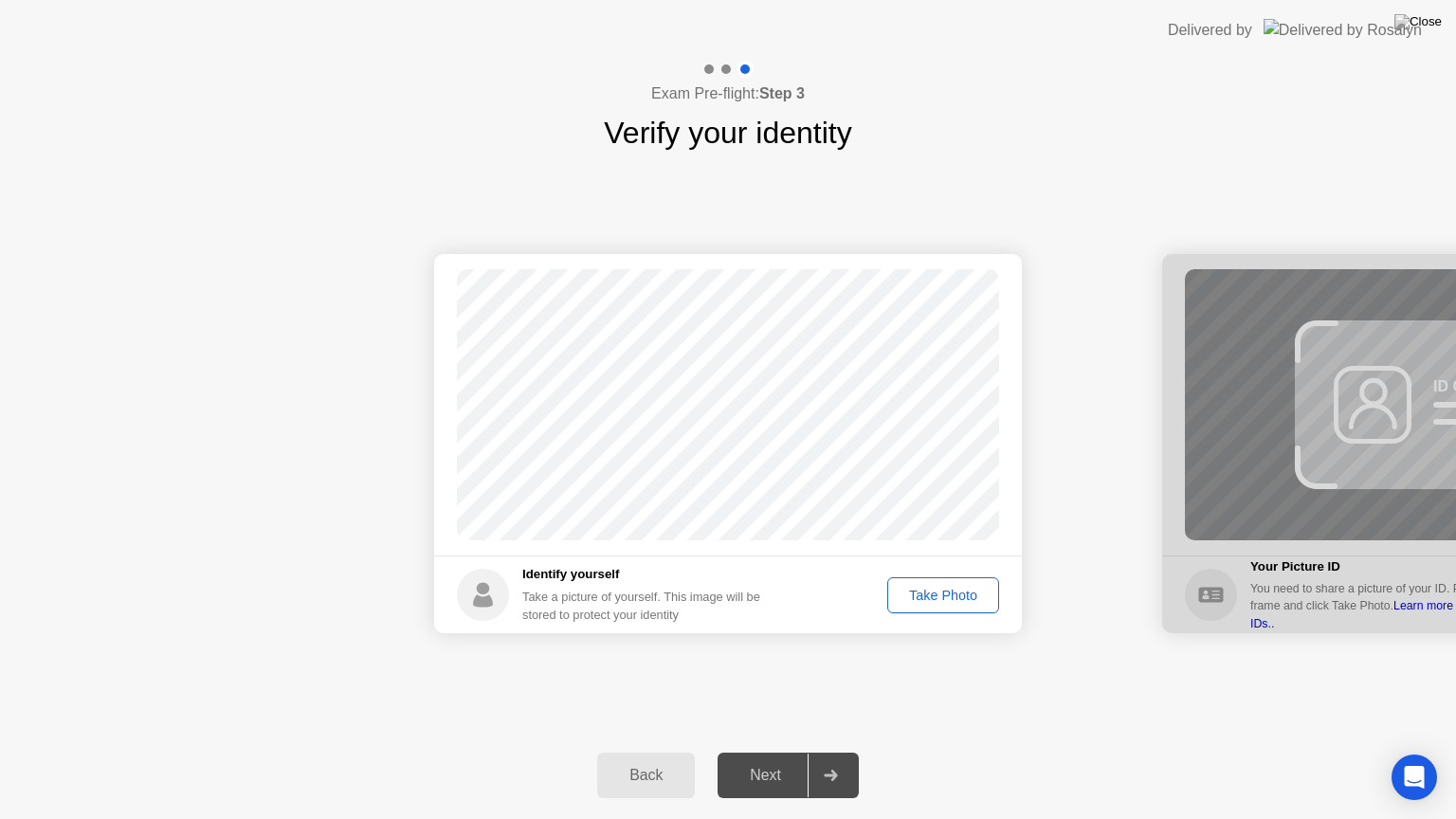click on "Take Photo" 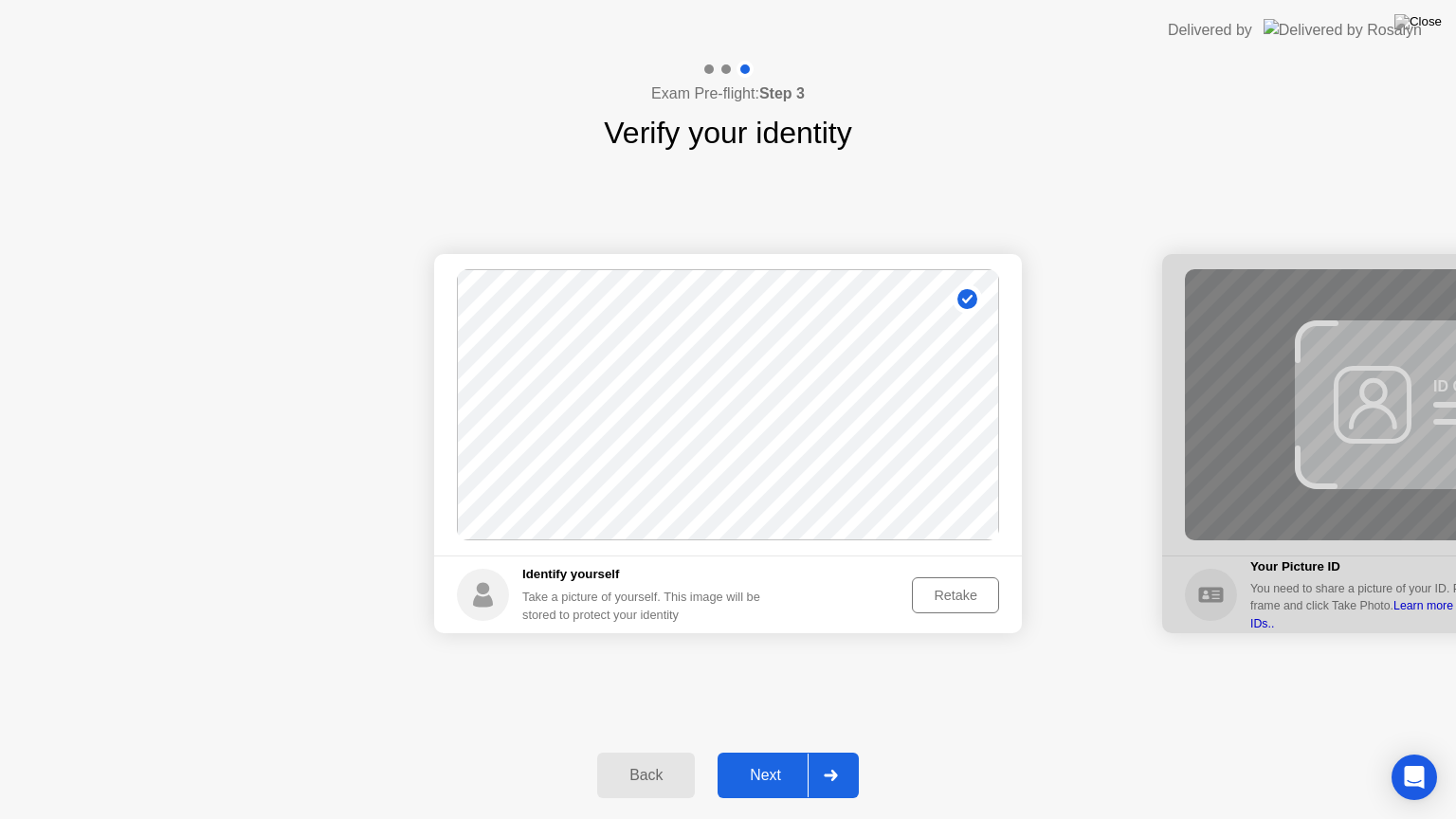 click on "Next" 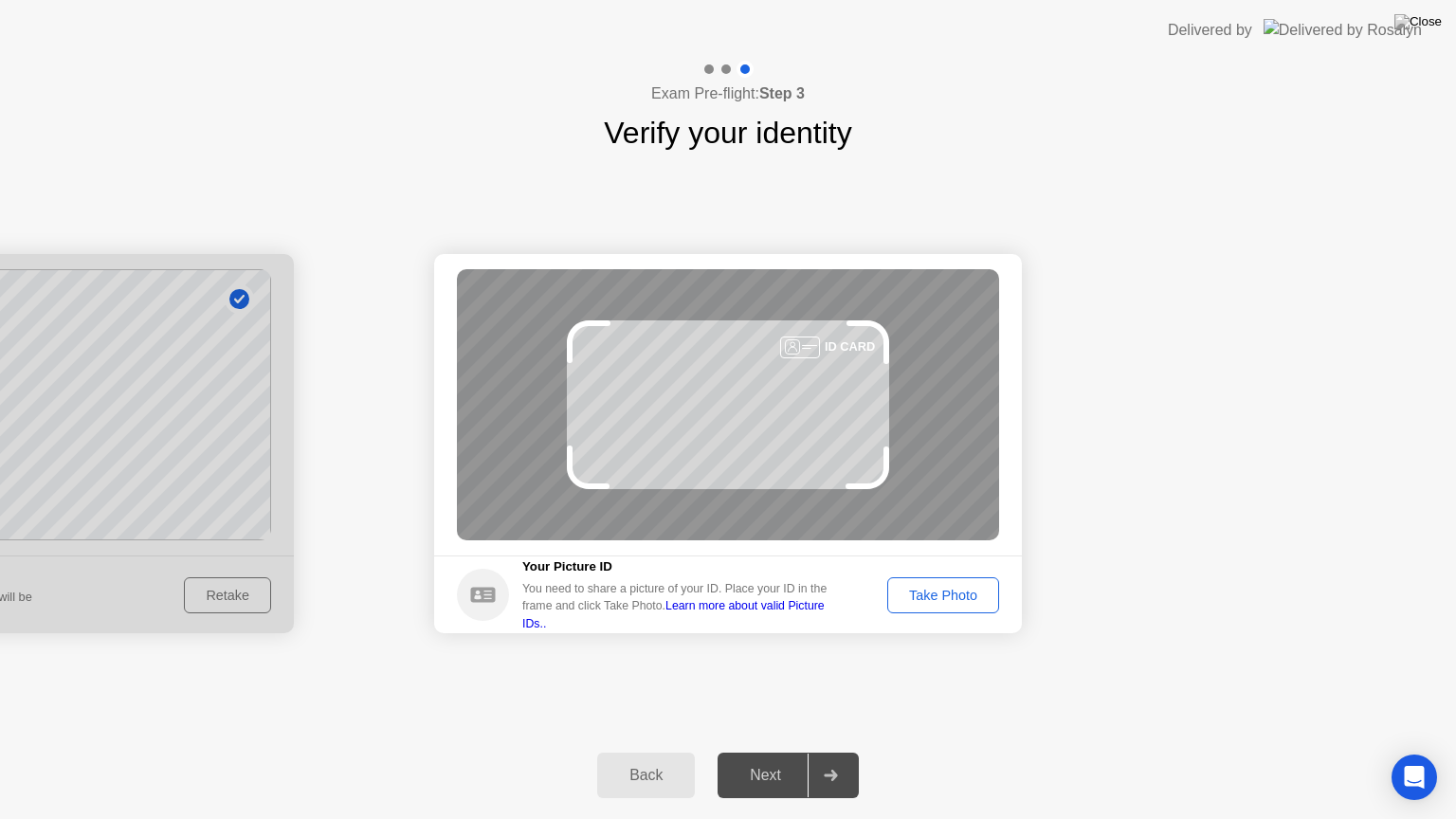 click on "Take Photo" 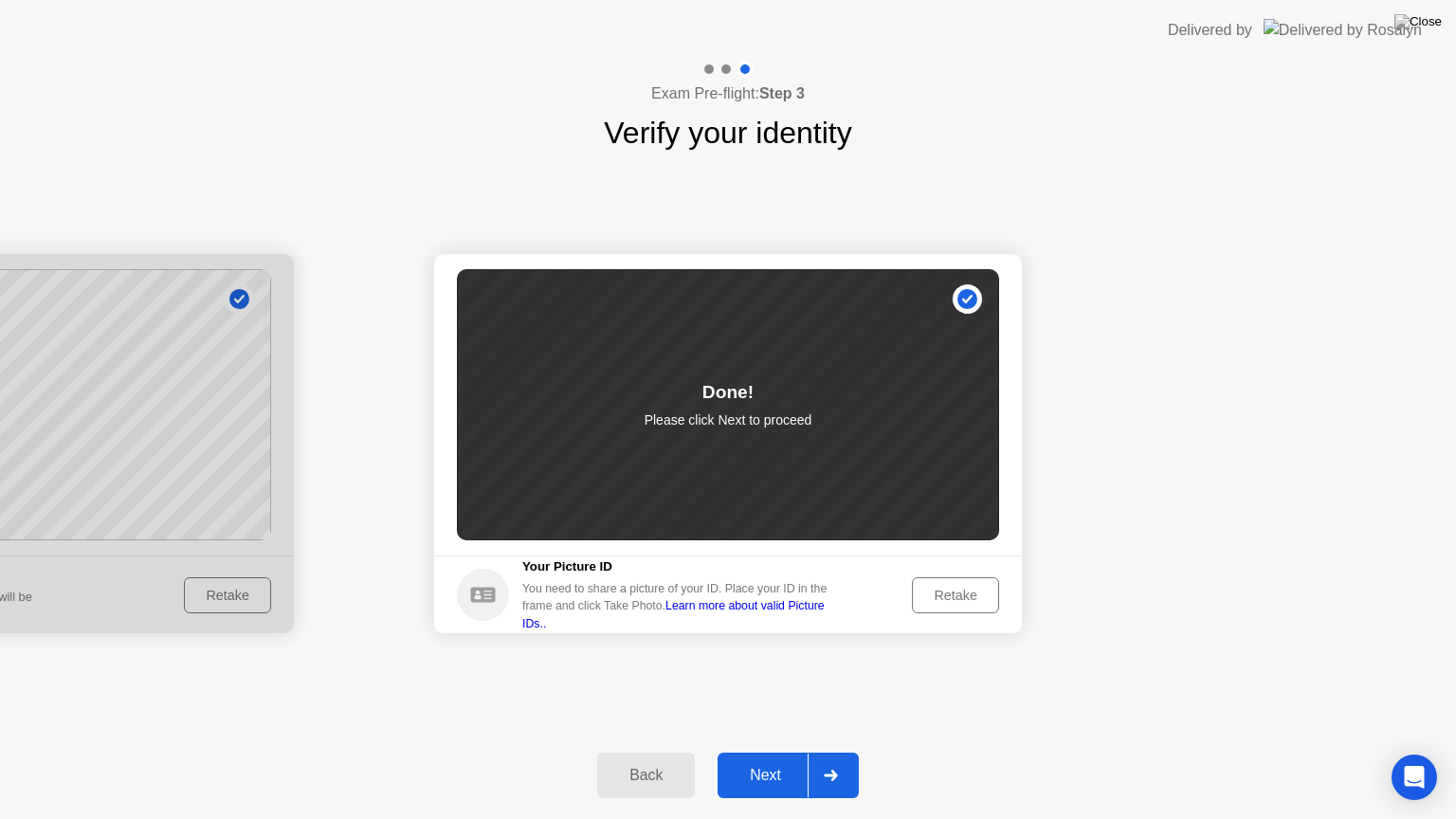 click on "Next" 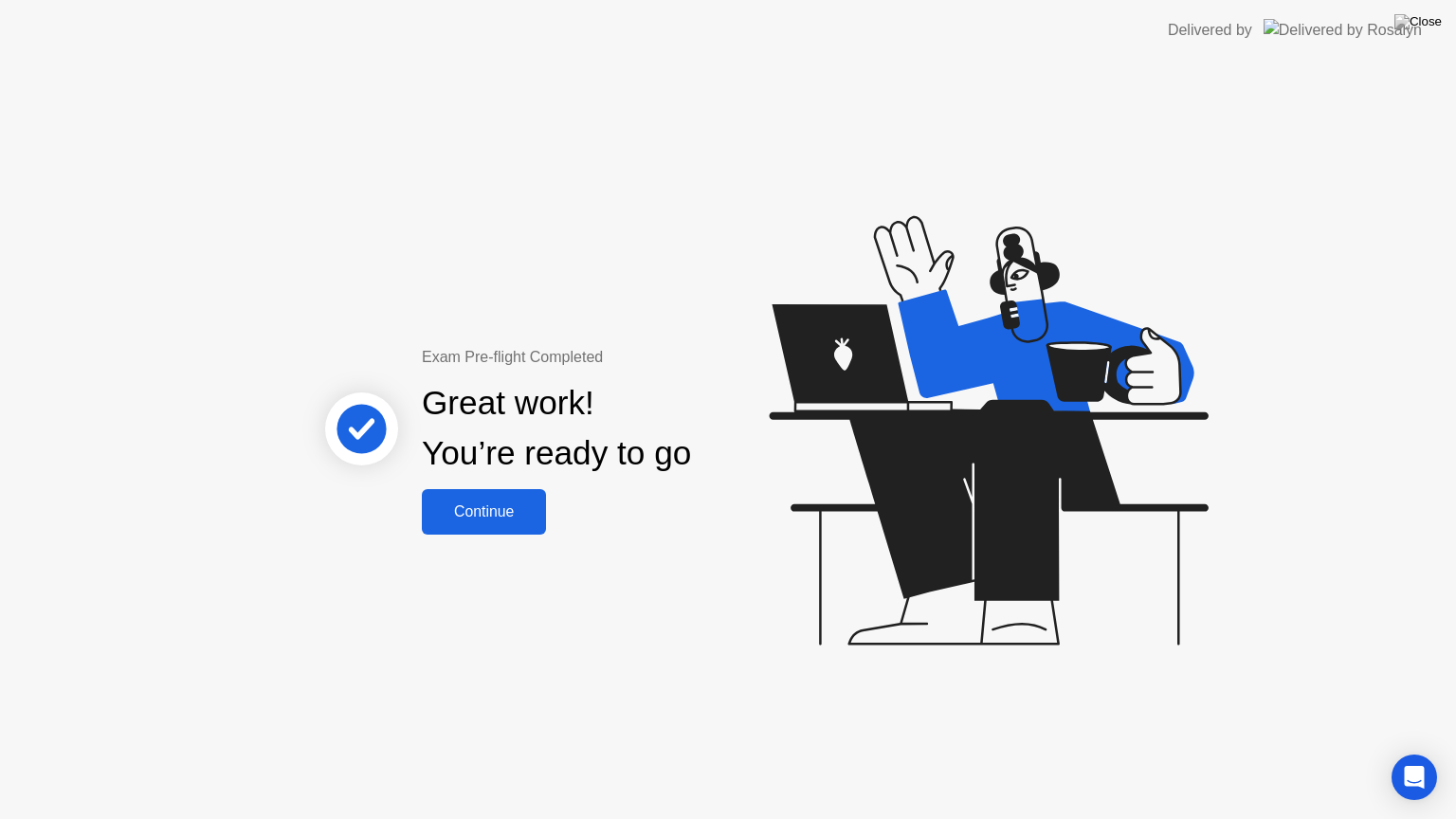 click on "Continue" 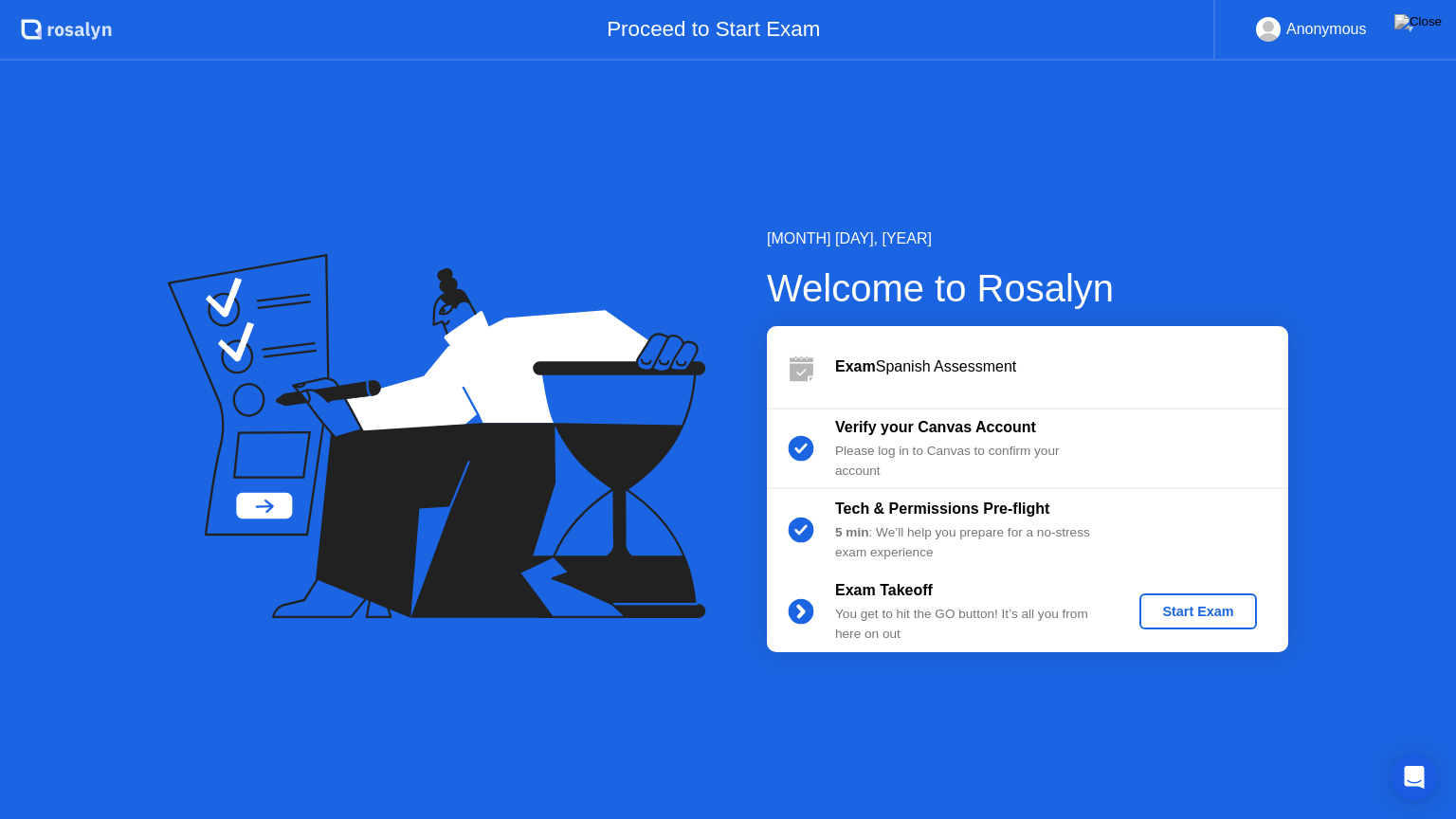 click on "[MONTH] [DAY], [YEAR] Welcome to Rosalyn Exam Spanish Assessment Verify your Canvas Account Please log in to Canvas to confirm your account Tech & Permissions Pre-flight 5 min : We’ll help you prepare for a no-stress exam experience Exam Takeoff You get to hit the GO button! It’s all you from here on out Start Exam" 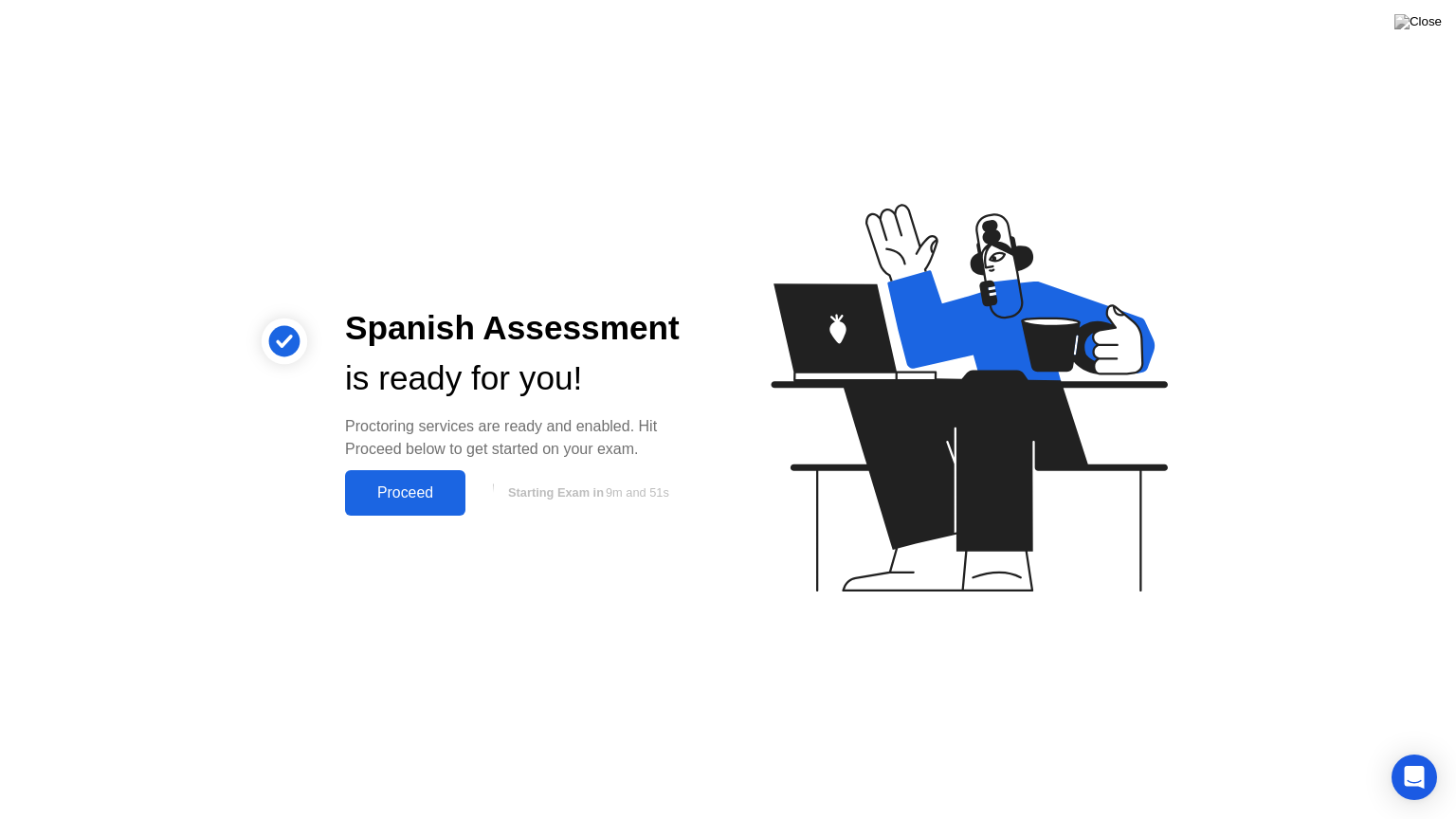 click on "Proceed" 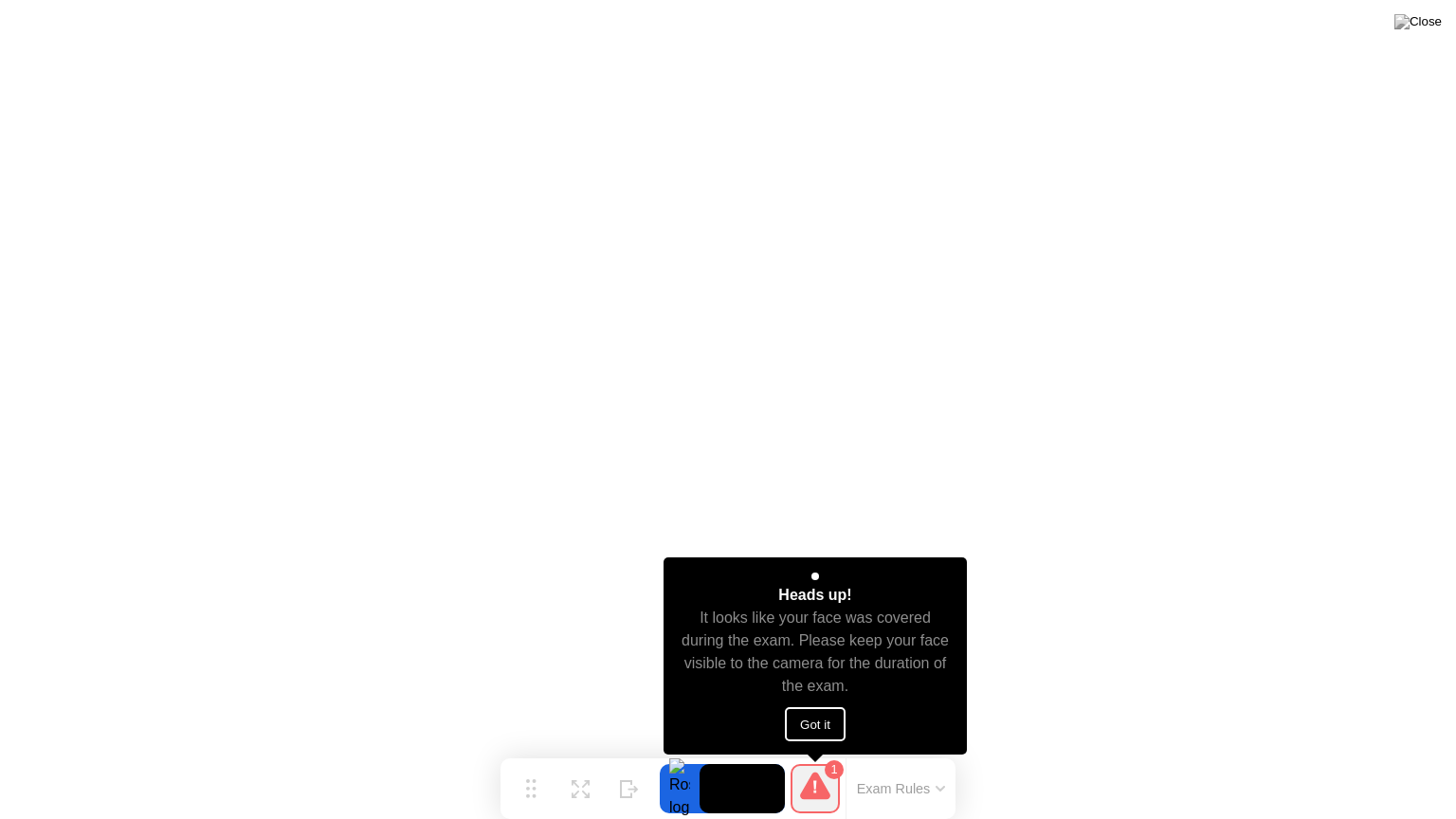 click on "Got it" 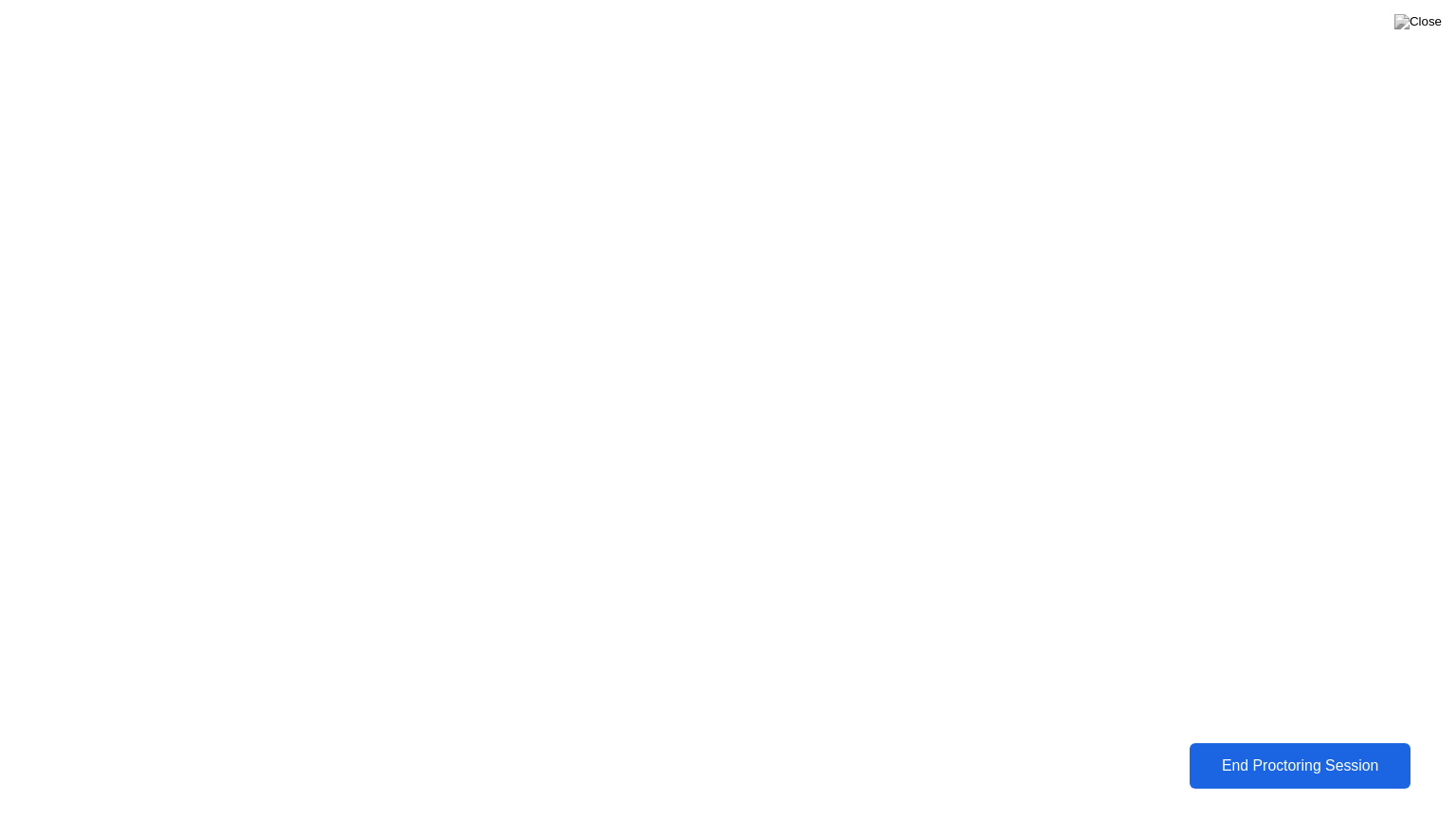 click on "End Proctoring Session" 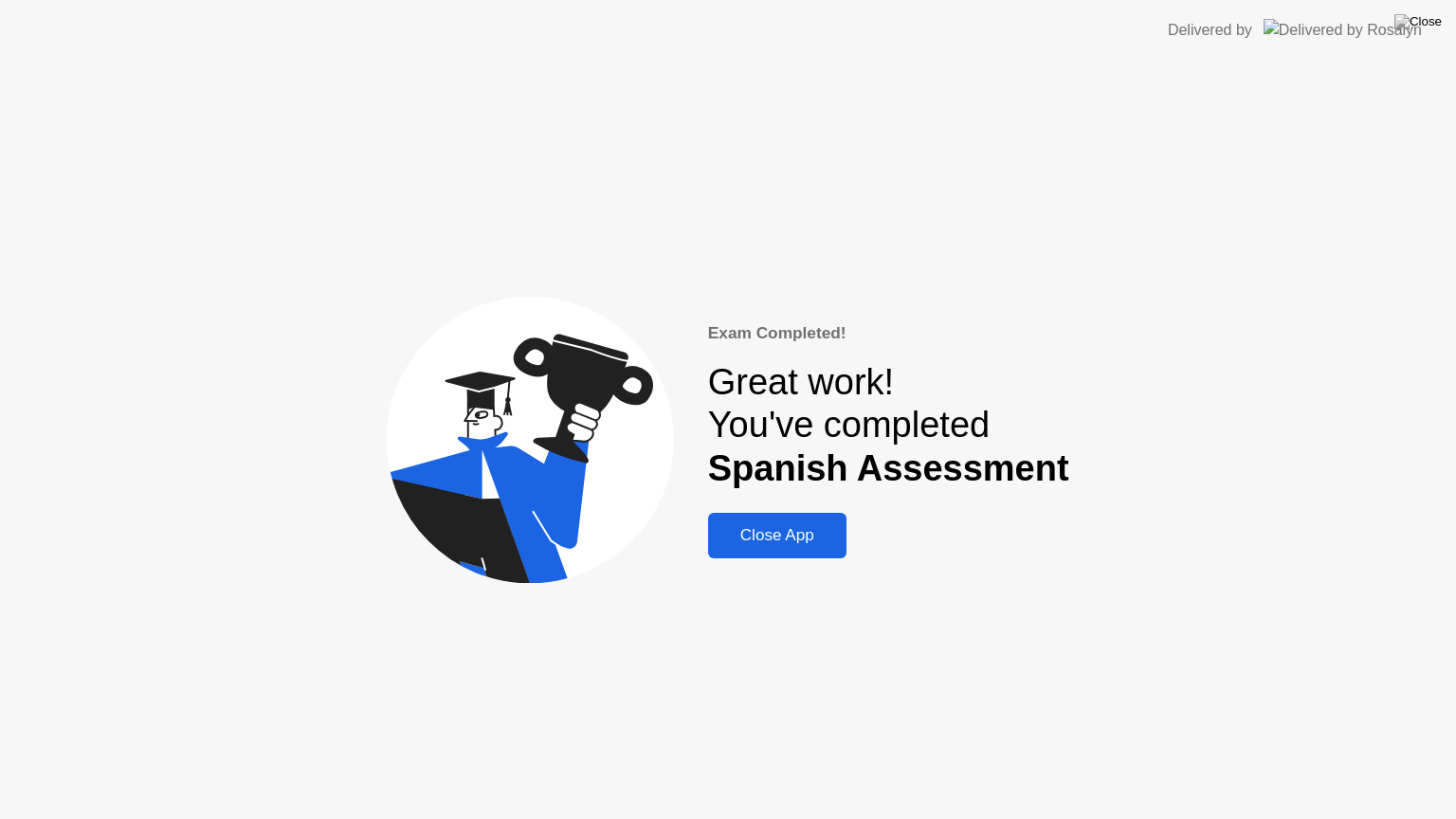 click on "Close App" 